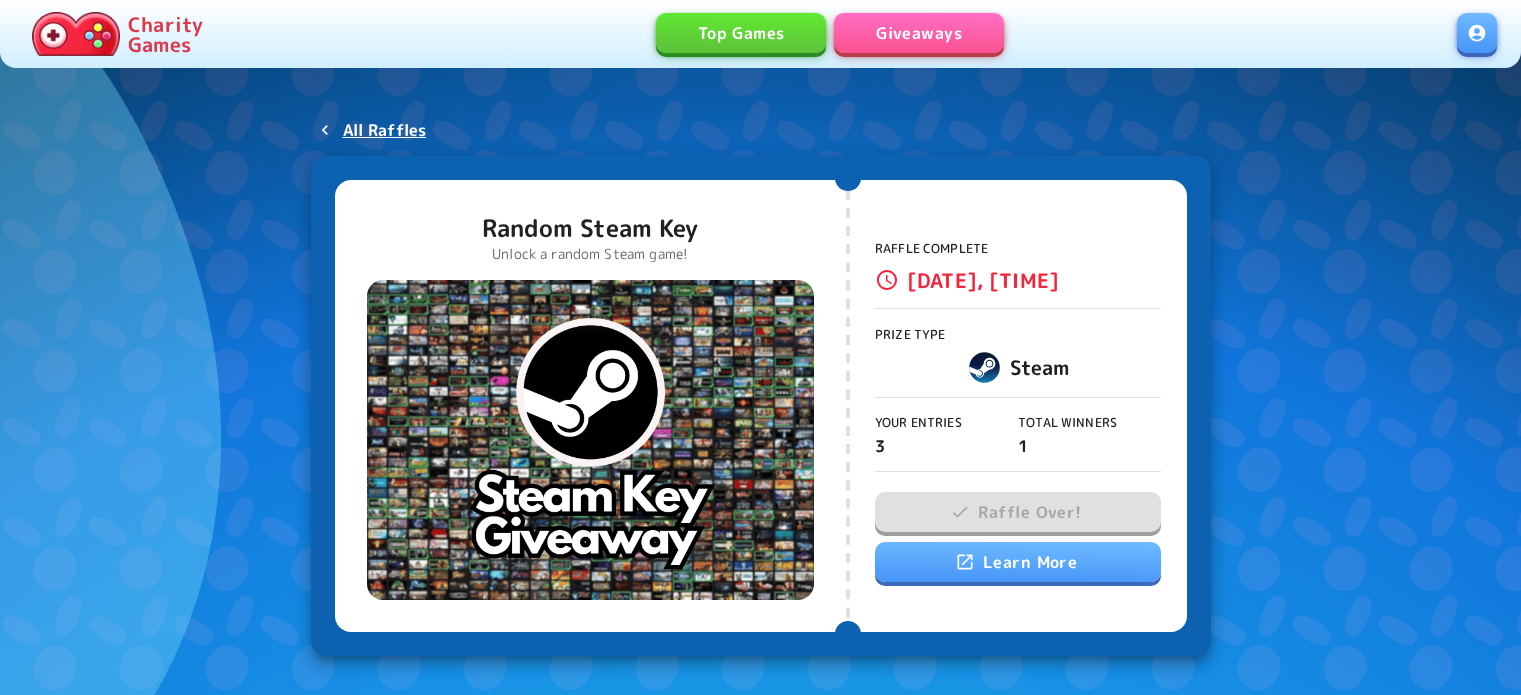 scroll, scrollTop: 0, scrollLeft: 0, axis: both 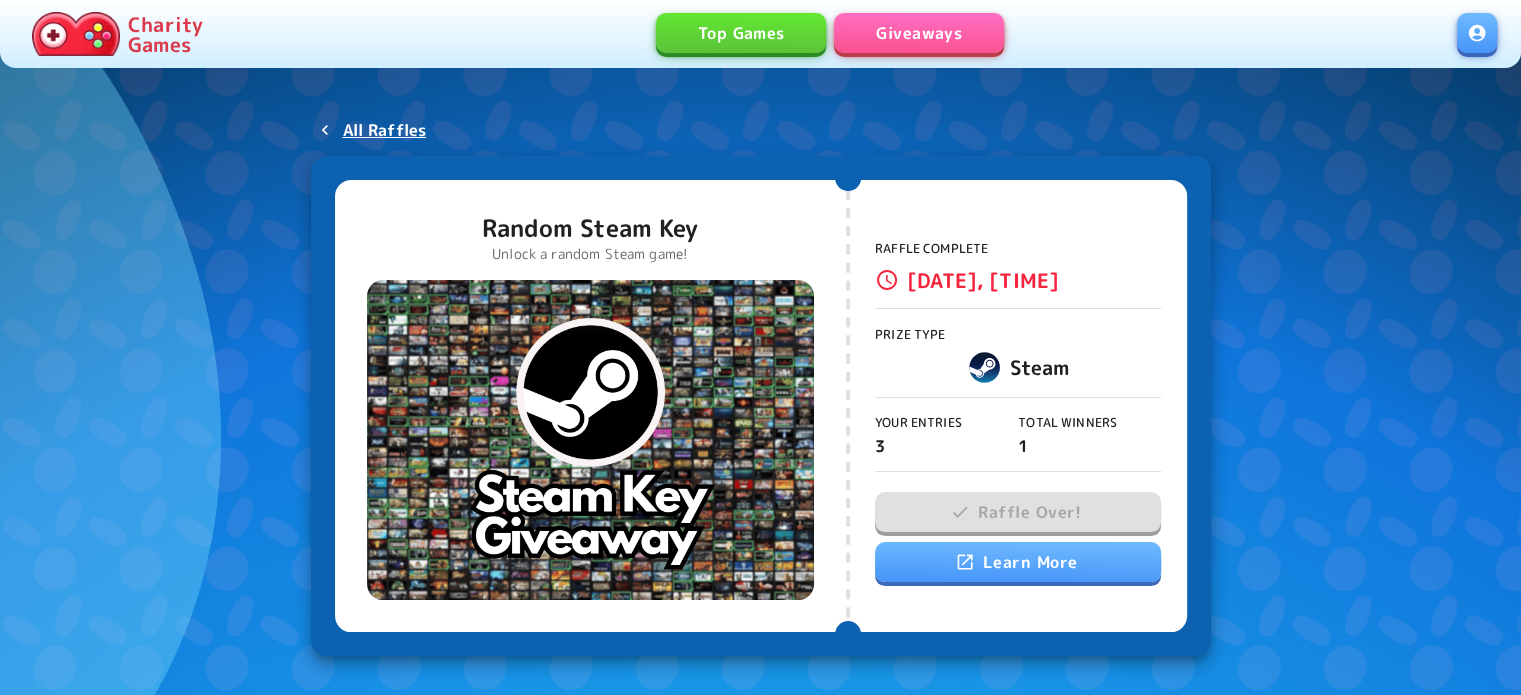 click on "Giveaways" at bounding box center (919, 33) 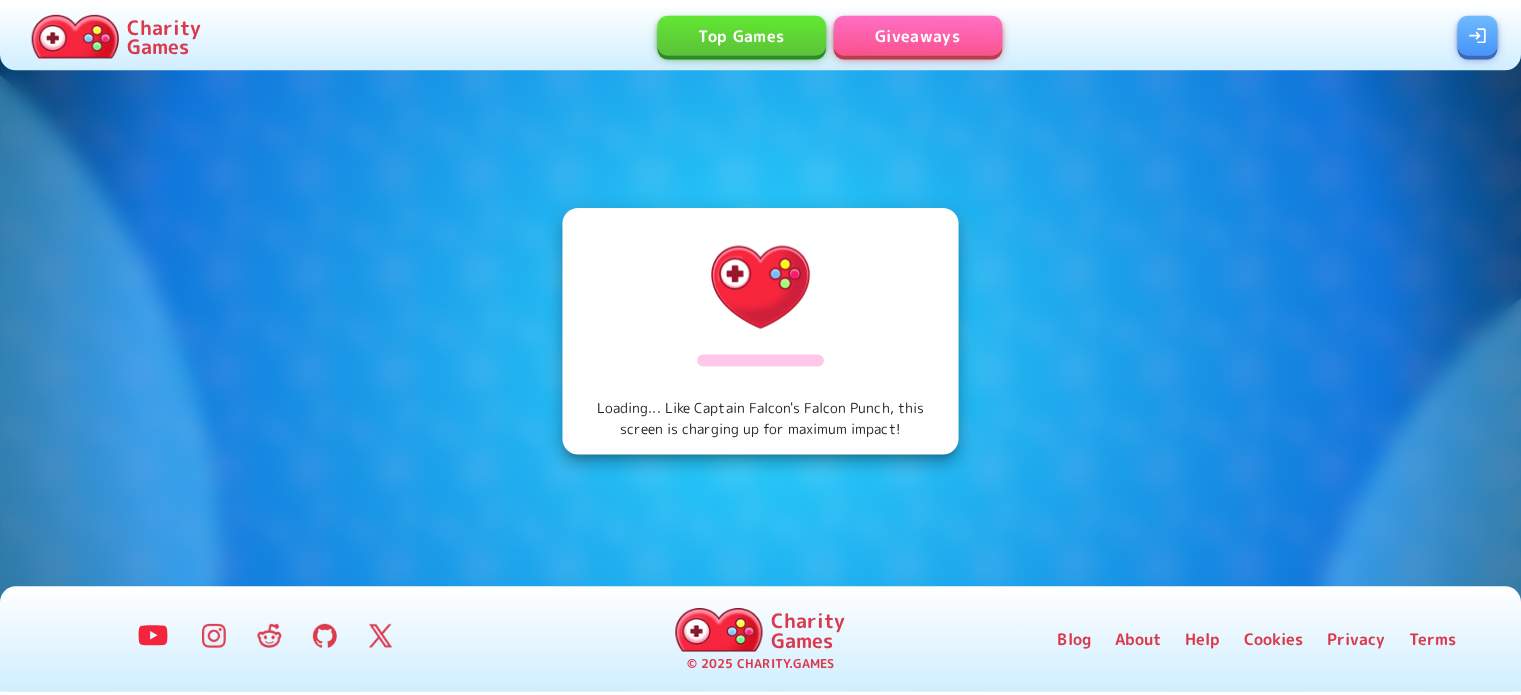 scroll, scrollTop: 0, scrollLeft: 0, axis: both 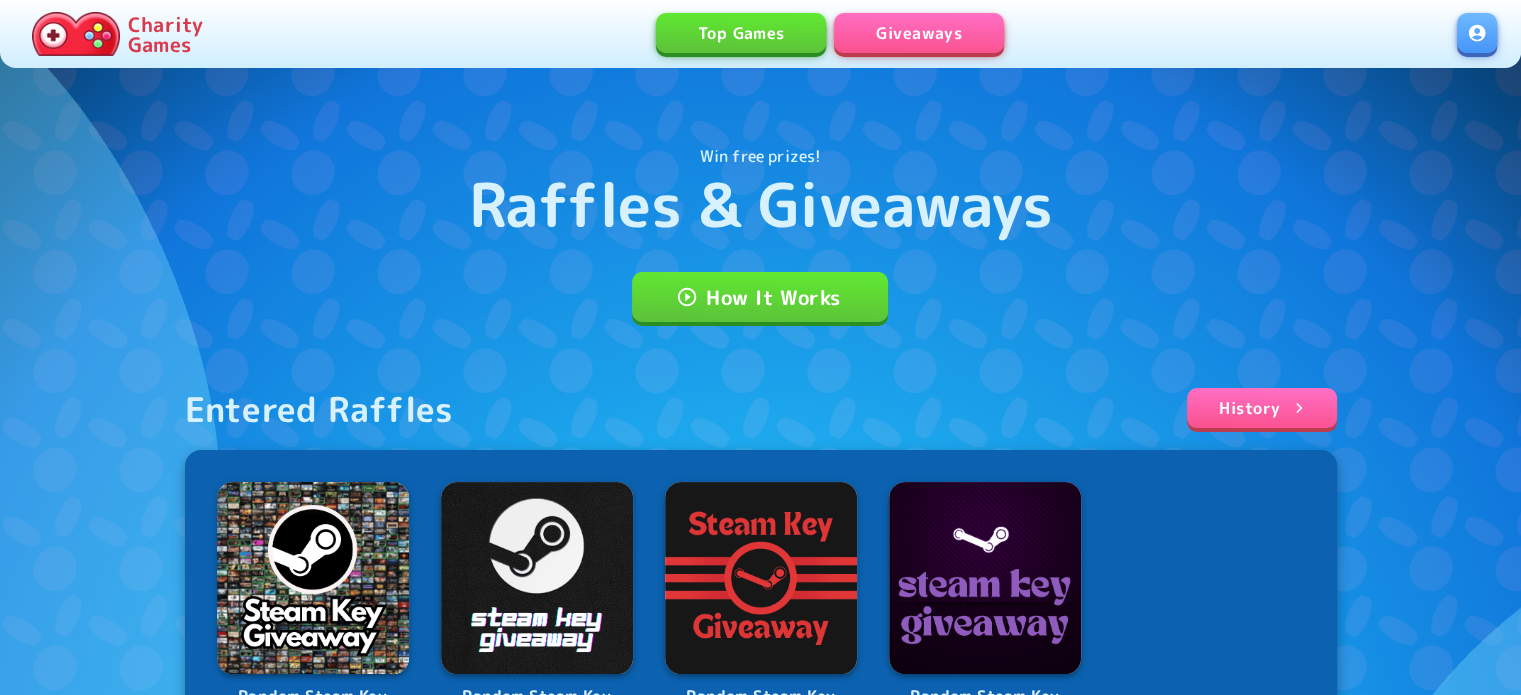 click at bounding box center [1477, 33] 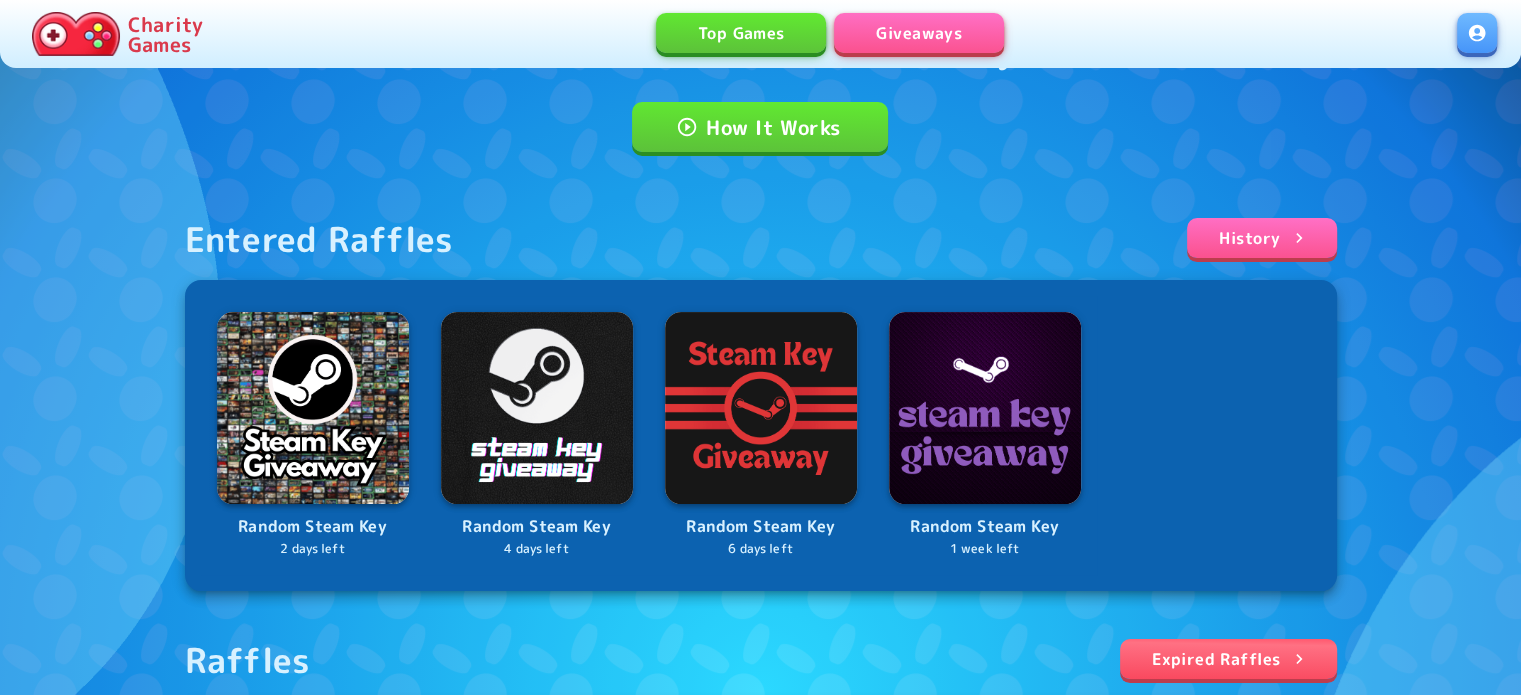 scroll, scrollTop: 500, scrollLeft: 0, axis: vertical 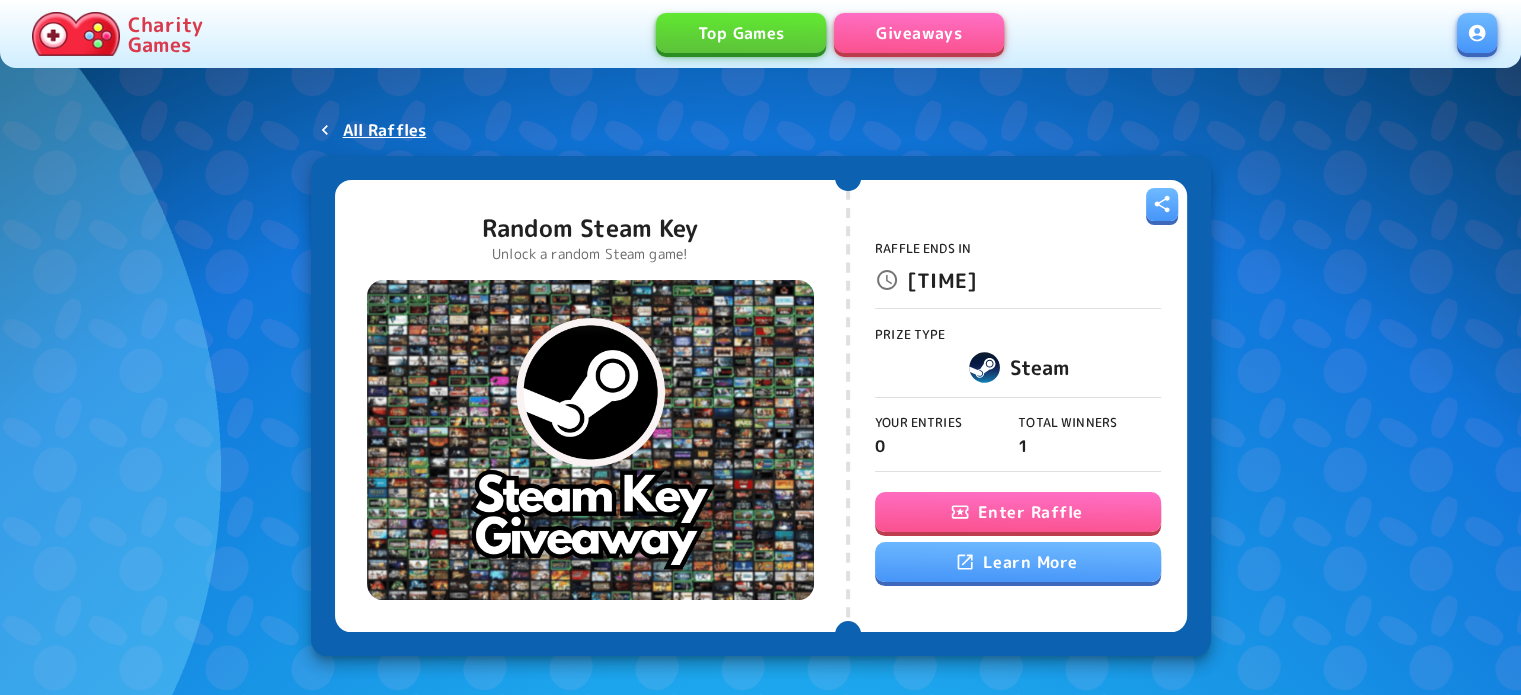 click on "Enter Raffle" at bounding box center (1018, 512) 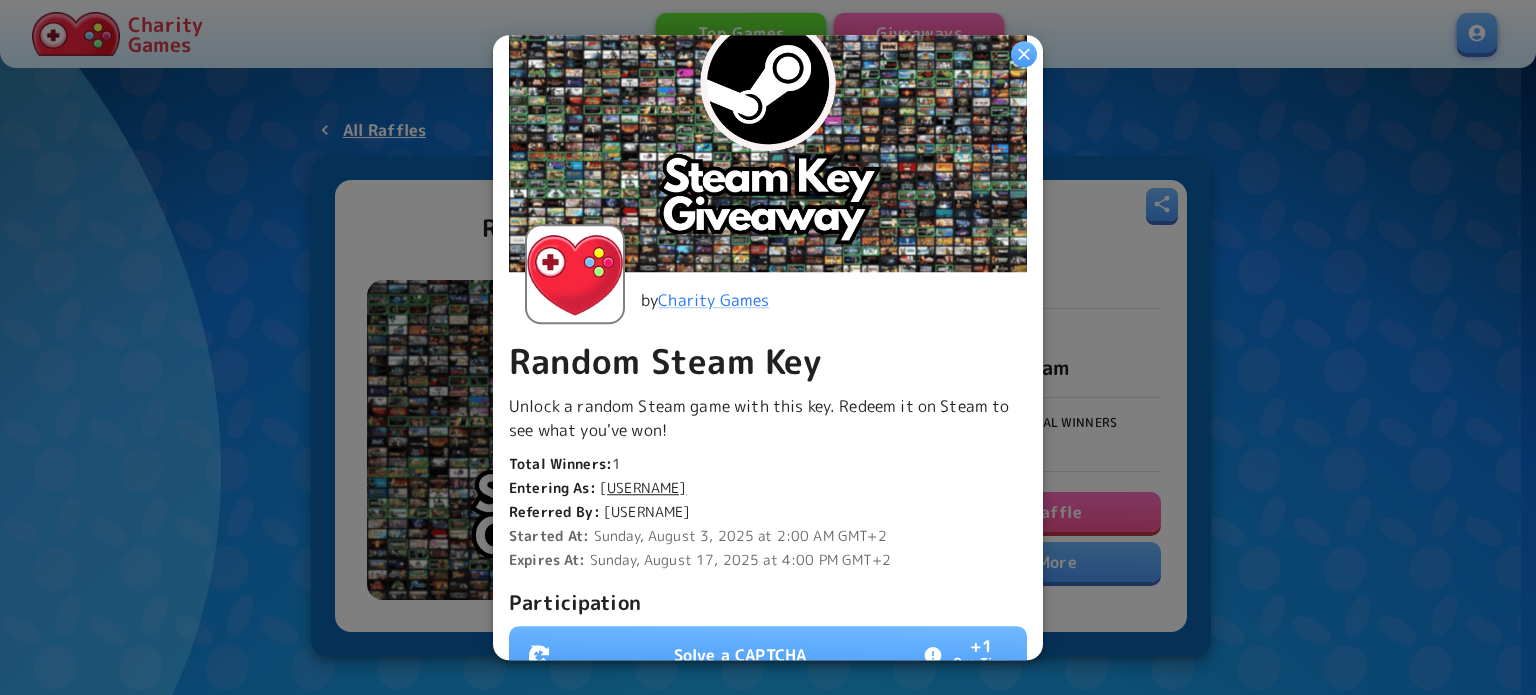 scroll, scrollTop: 500, scrollLeft: 0, axis: vertical 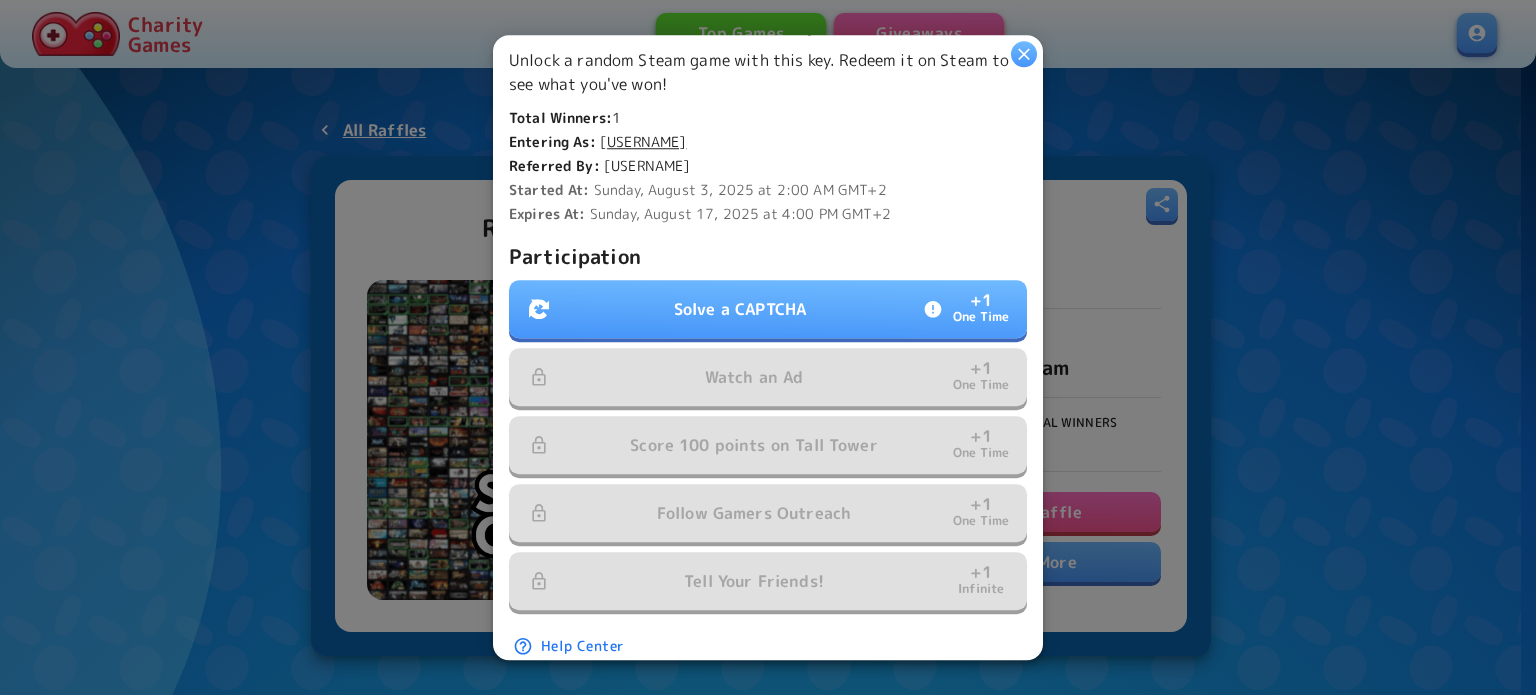 click on "Solve a CAPTCHA" at bounding box center (740, 309) 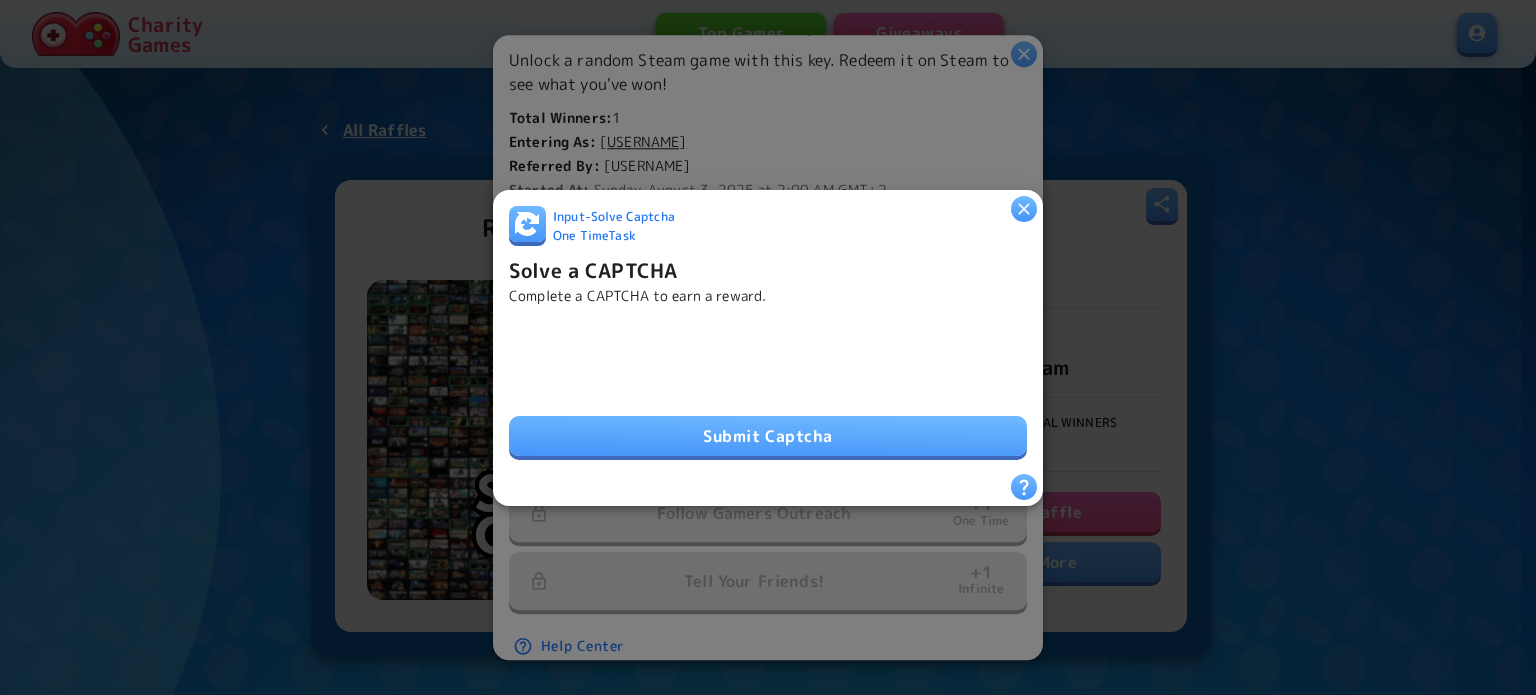 click on "Submit Captcha" at bounding box center (768, 390) 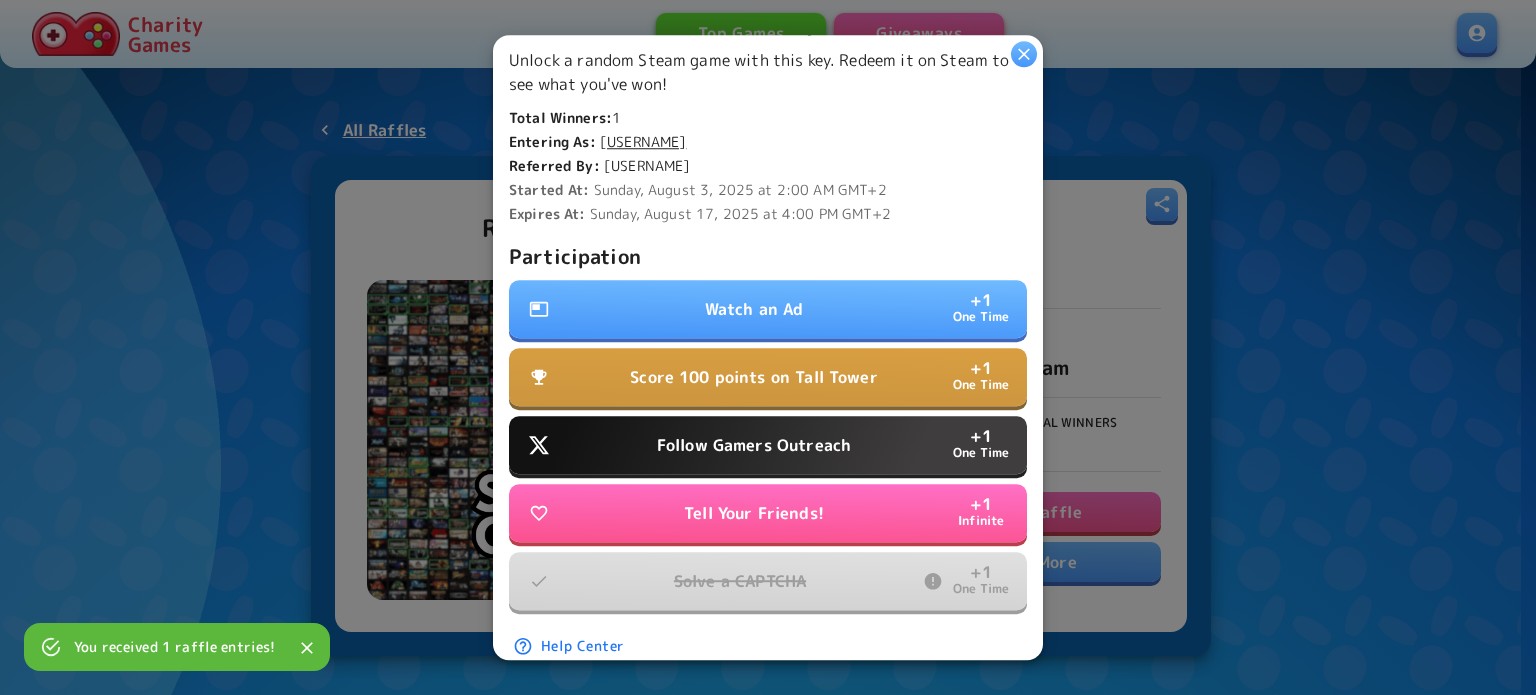 click on "Watch an Ad" at bounding box center [754, 309] 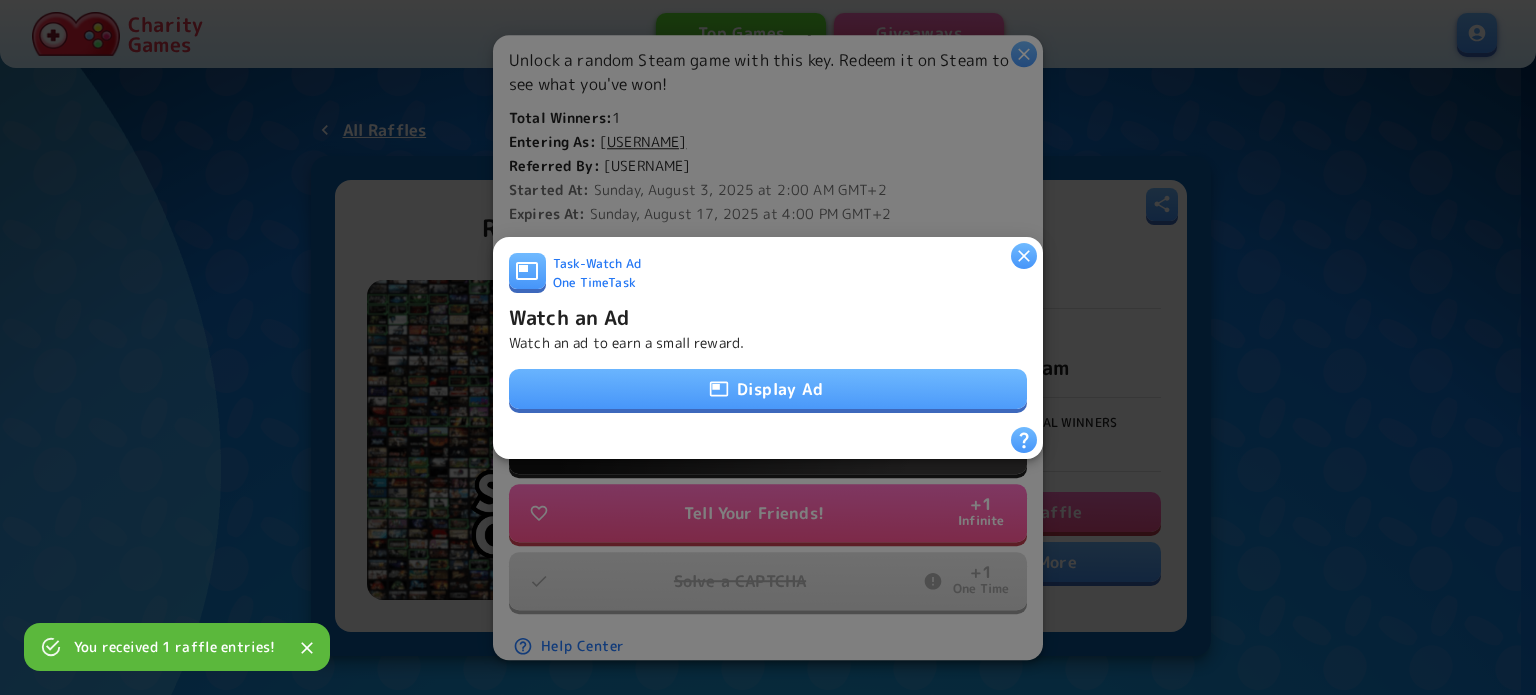 click on "Display Ad" at bounding box center [768, 389] 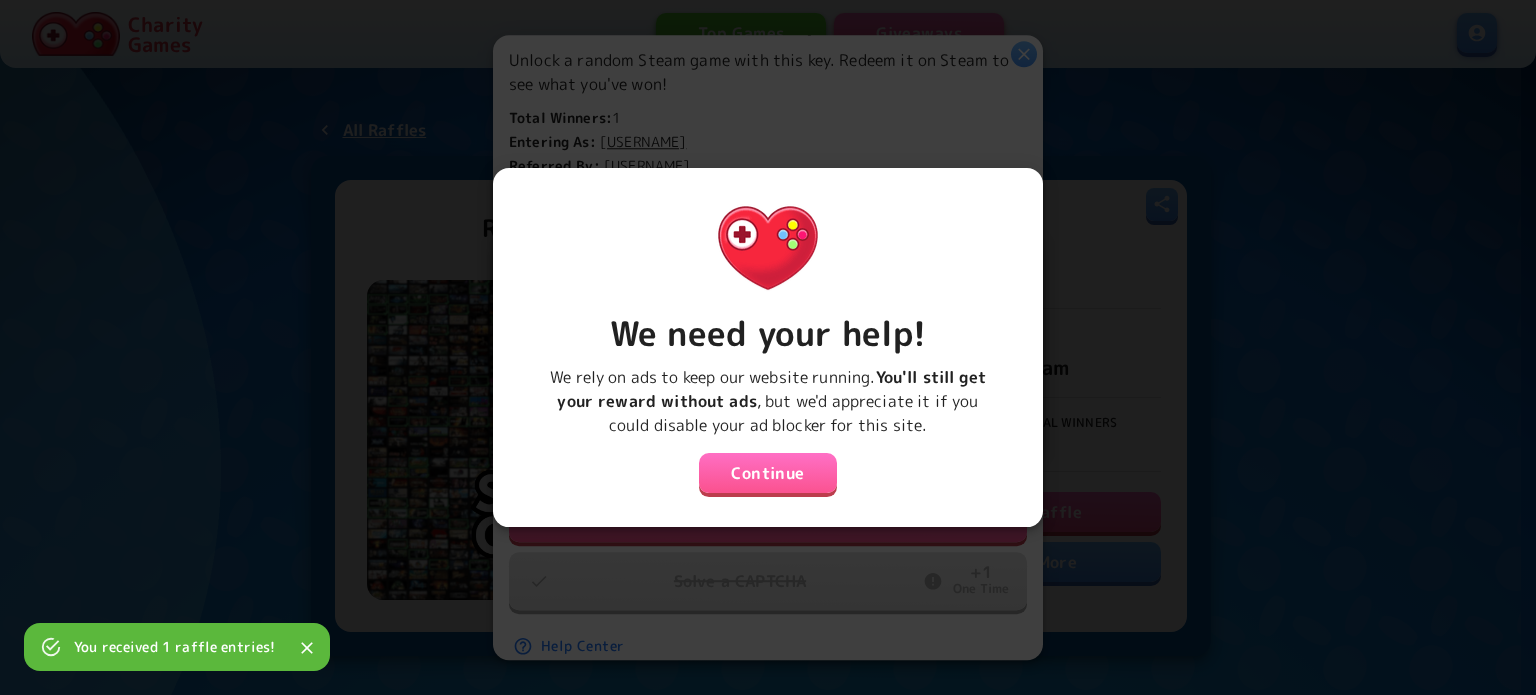 click on "Continue" at bounding box center (768, 473) 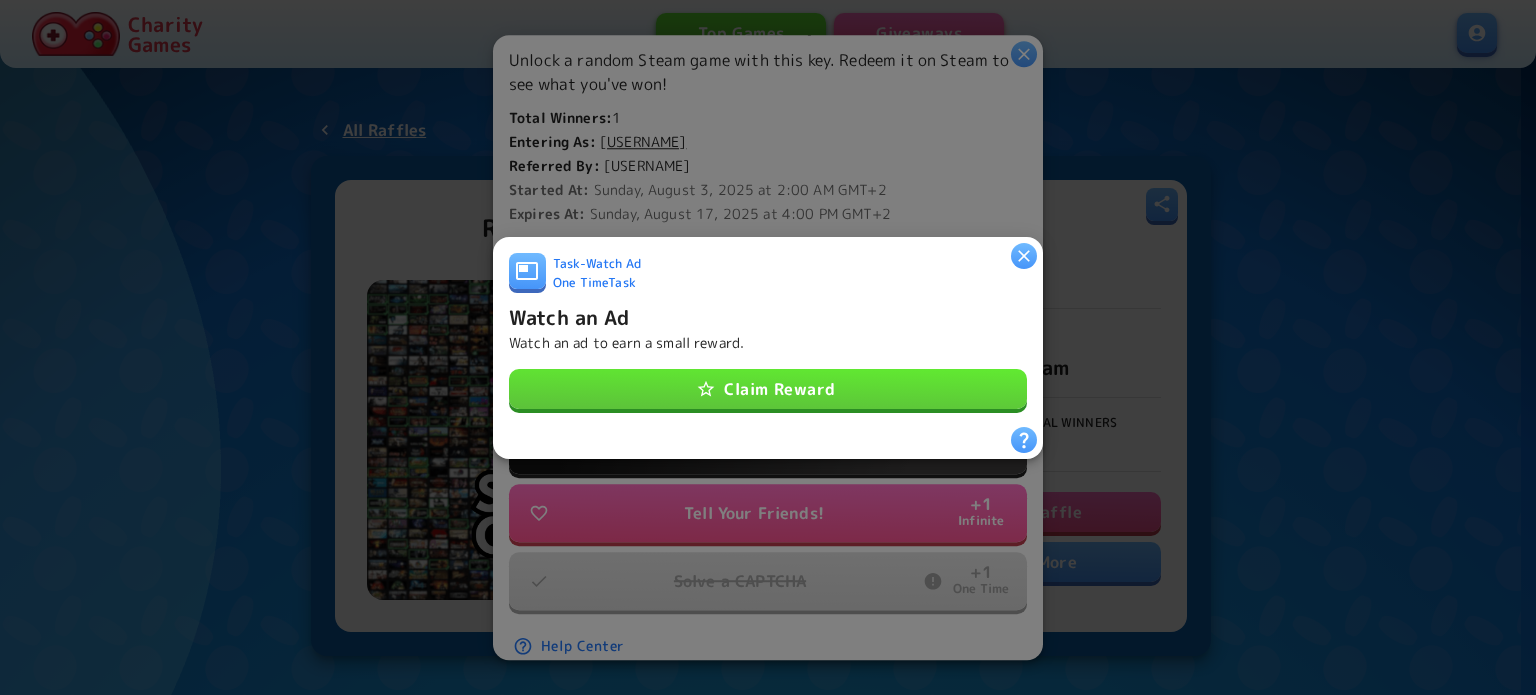 click on "Claim Reward" at bounding box center (768, 389) 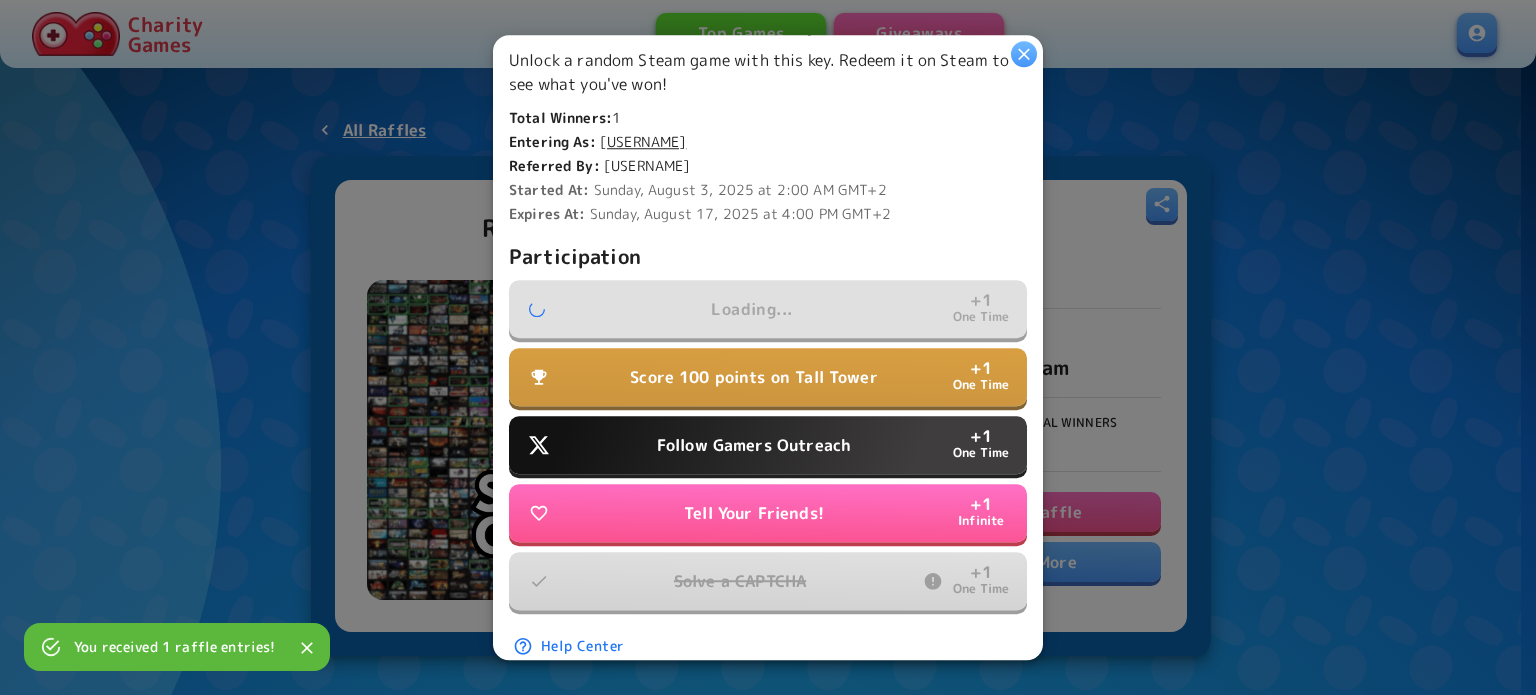 click on "Tell Your Friends!" at bounding box center (754, 513) 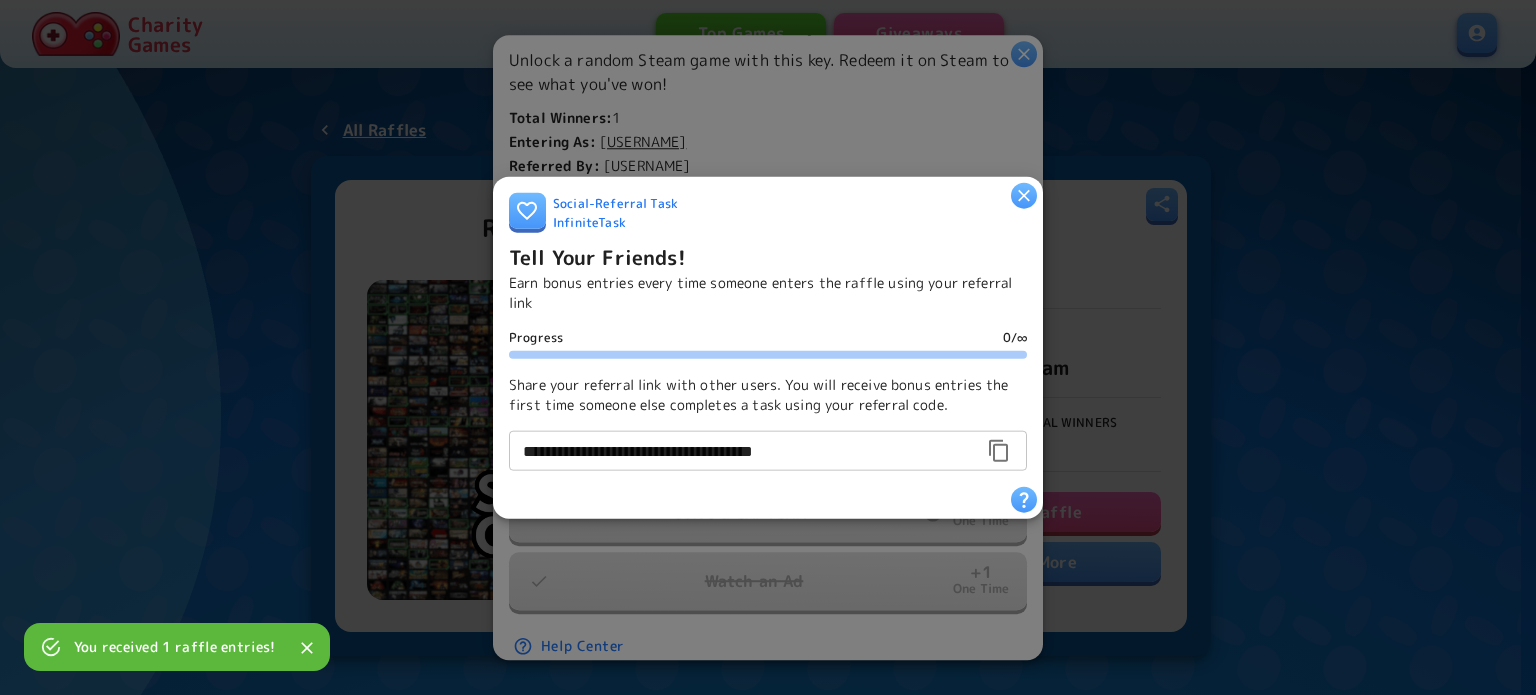 click 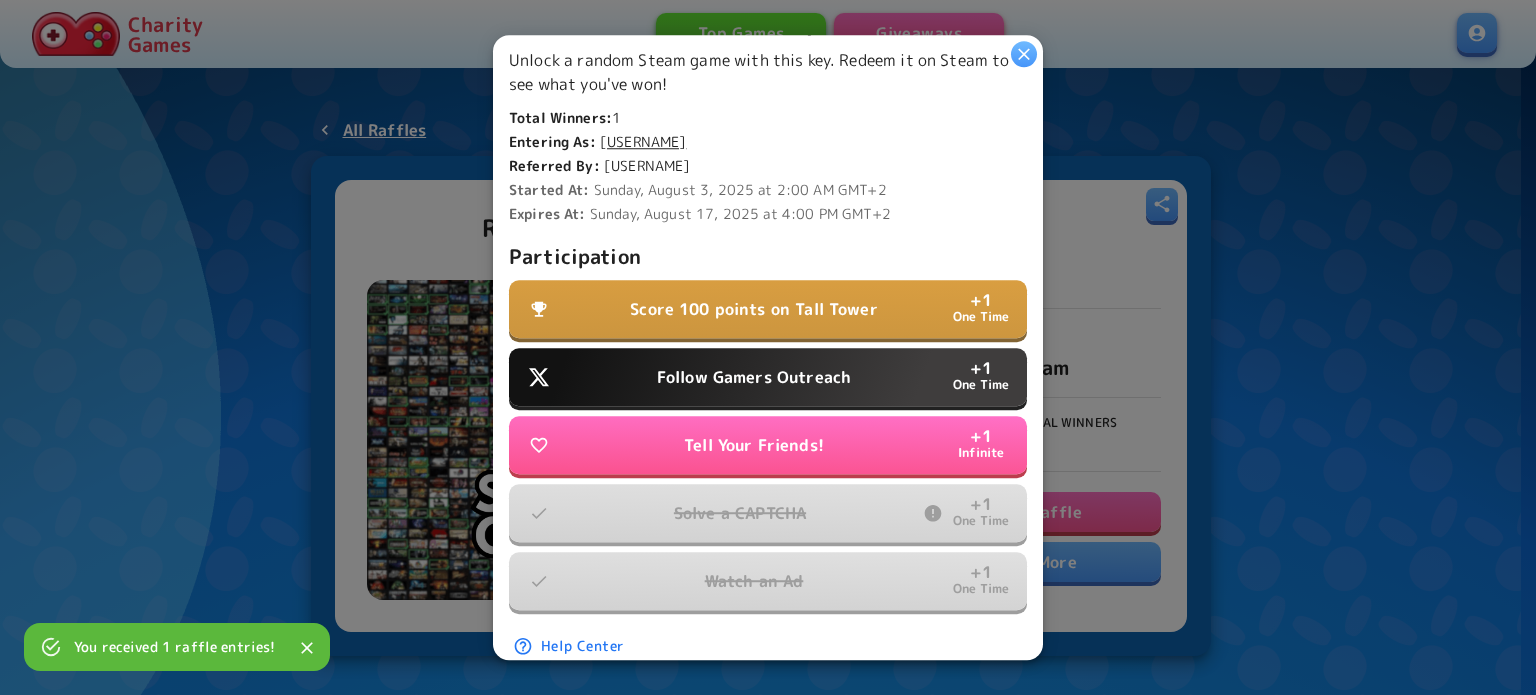 click on "Follow Gamers Outreach" at bounding box center [754, 377] 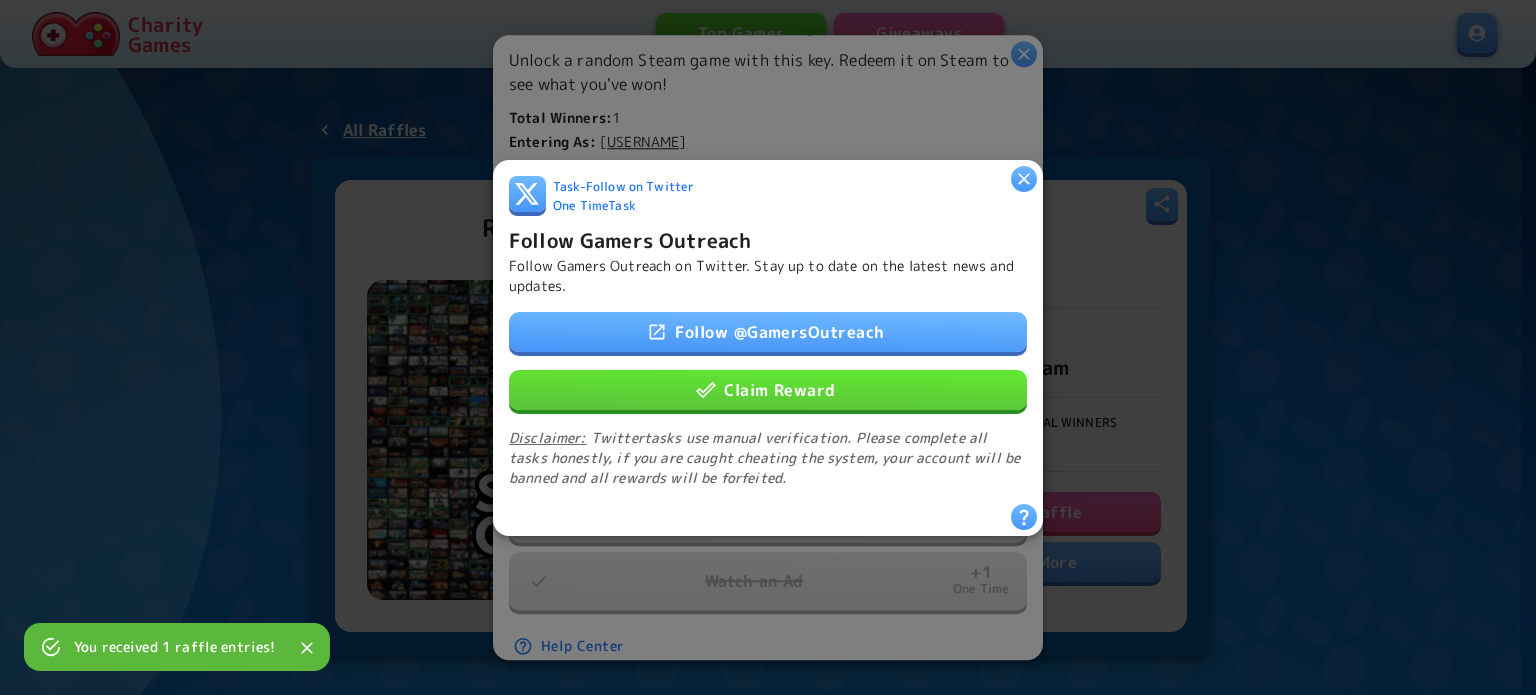 click on "Claim Reward" at bounding box center [768, 389] 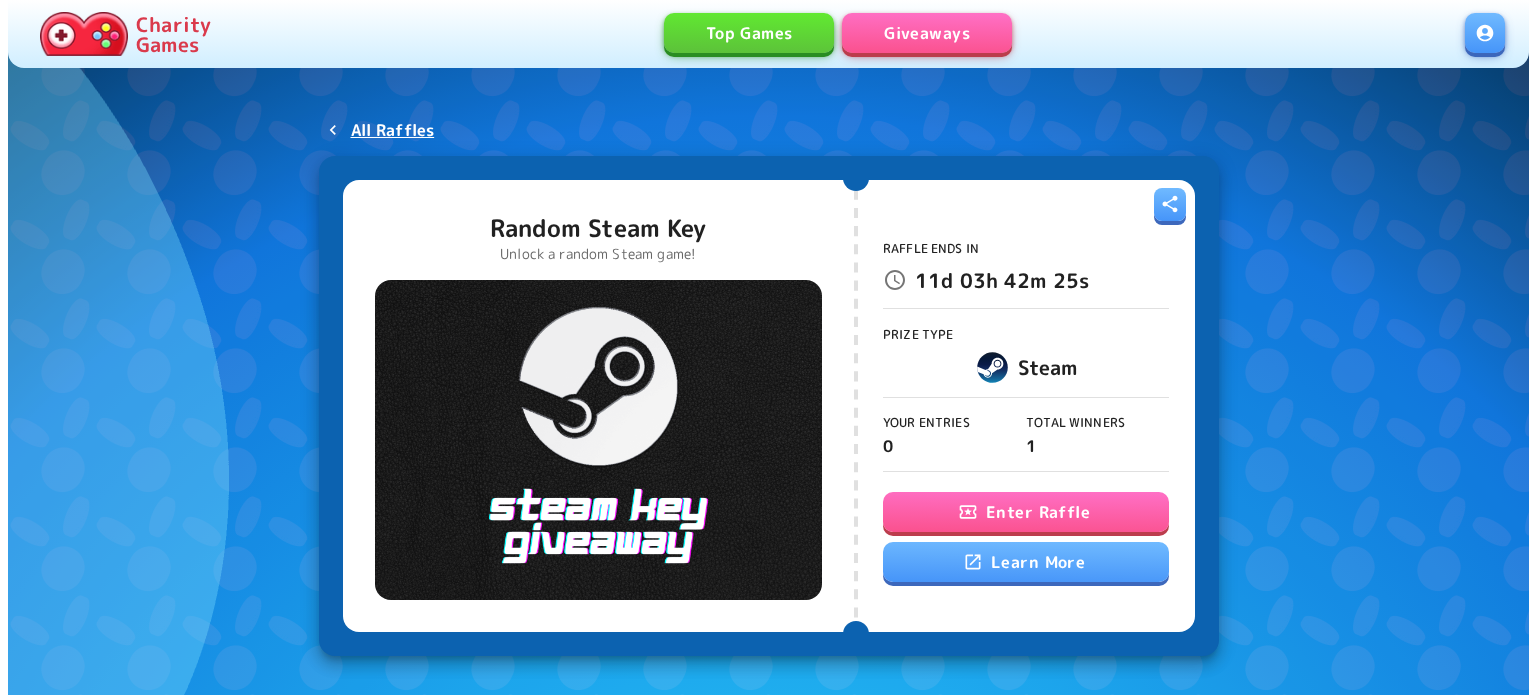 scroll, scrollTop: 0, scrollLeft: 0, axis: both 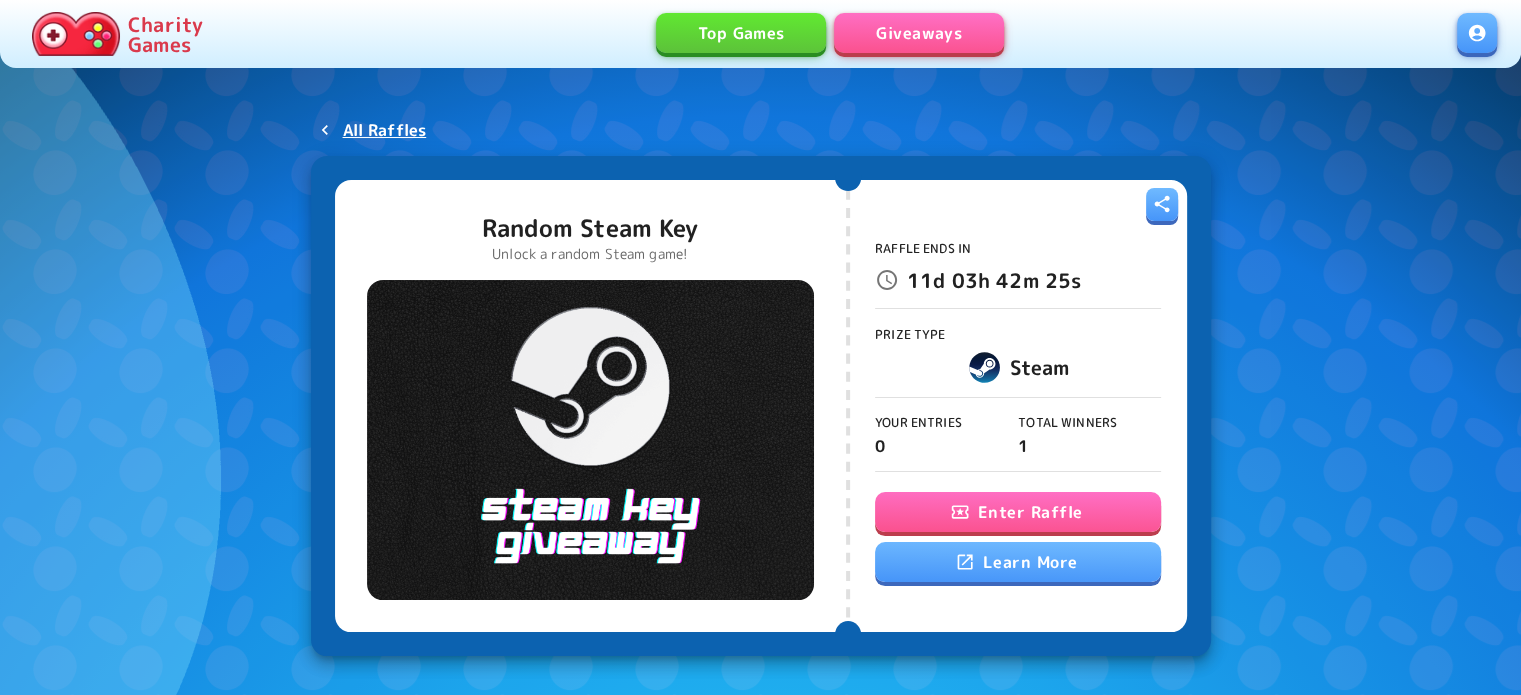 click on "Enter Raffle" at bounding box center (1018, 512) 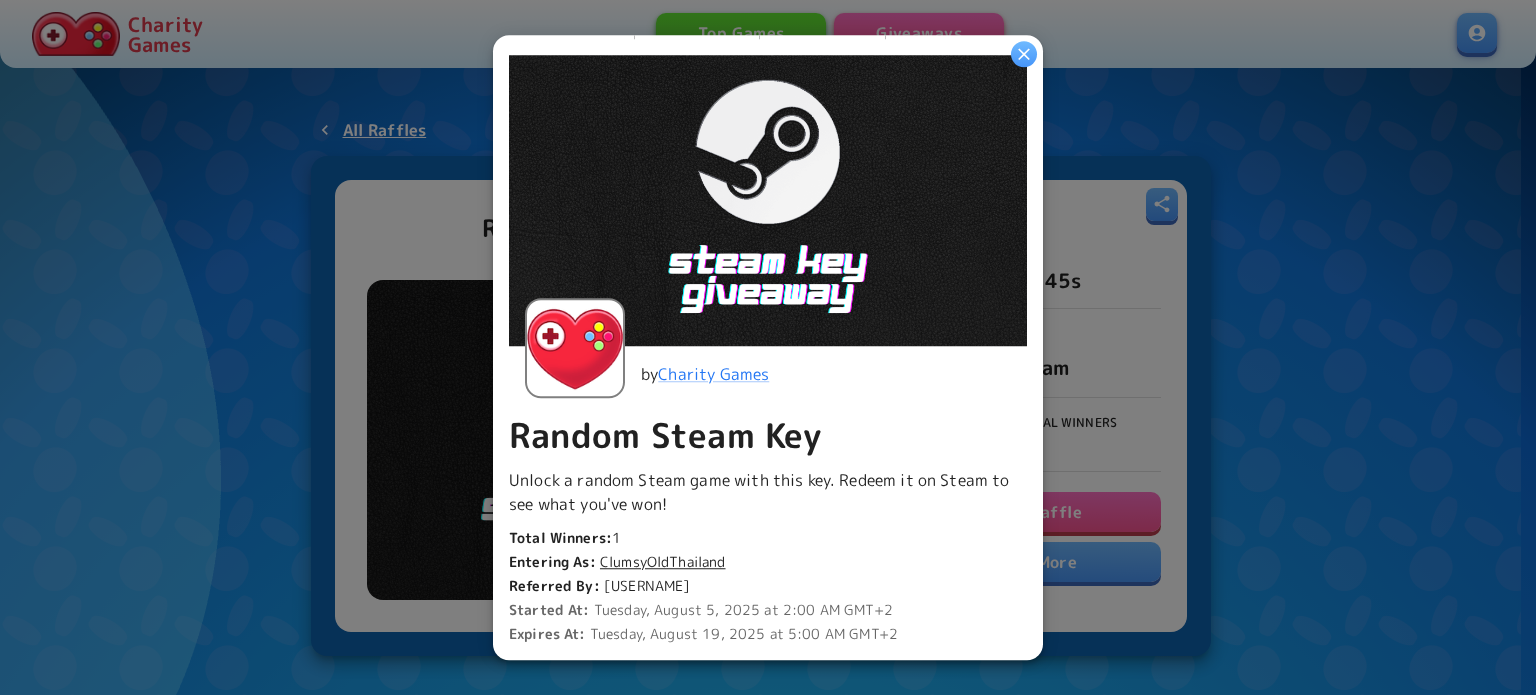 scroll, scrollTop: 500, scrollLeft: 0, axis: vertical 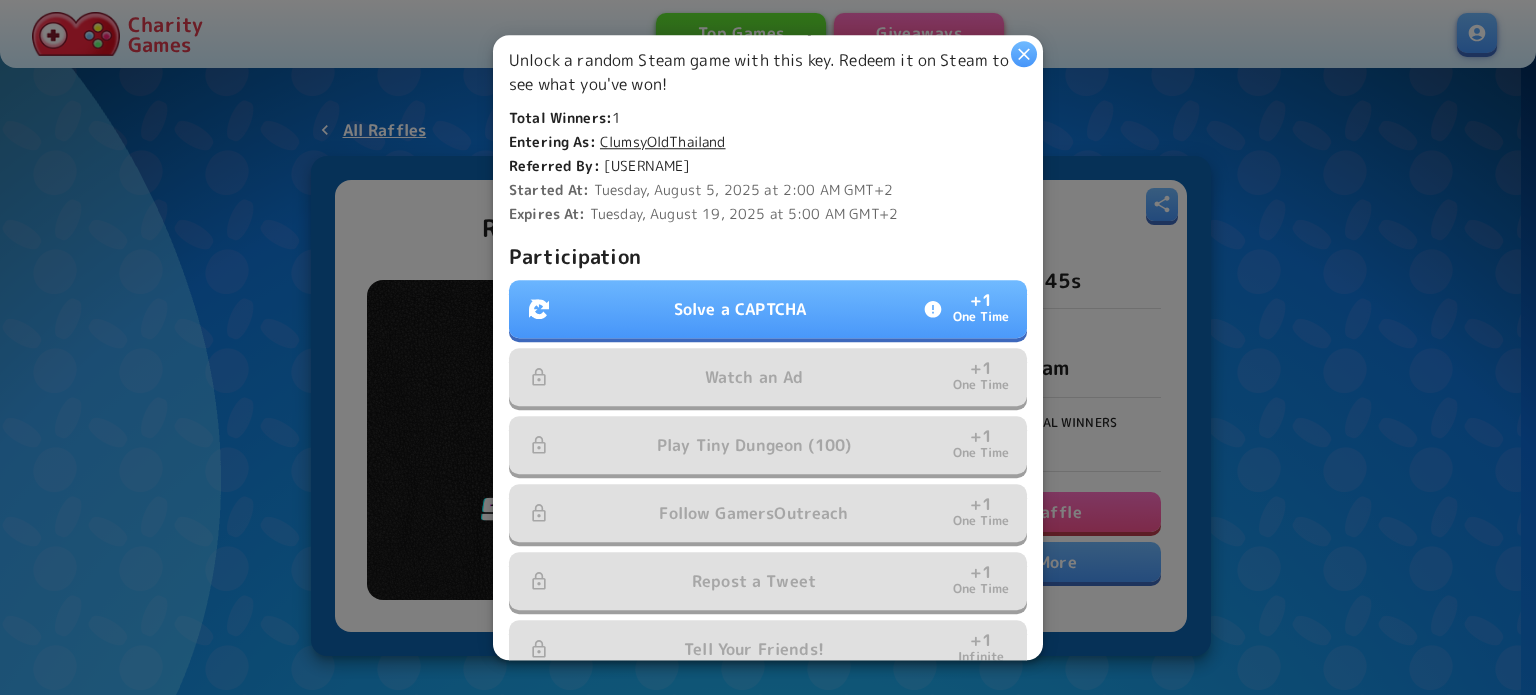 click on "Solve a CAPTCHA + 1 One Time" at bounding box center (768, 309) 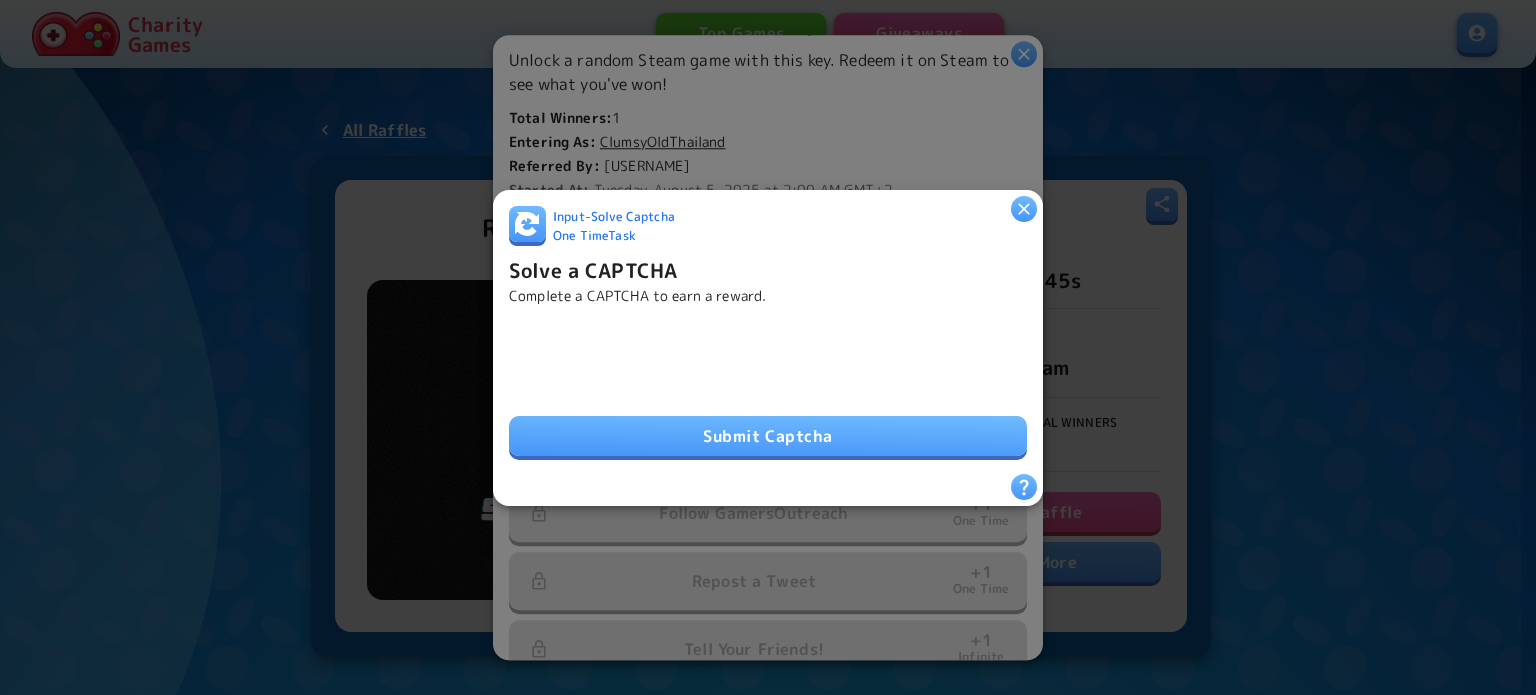click on "Submit Captcha" at bounding box center (768, 436) 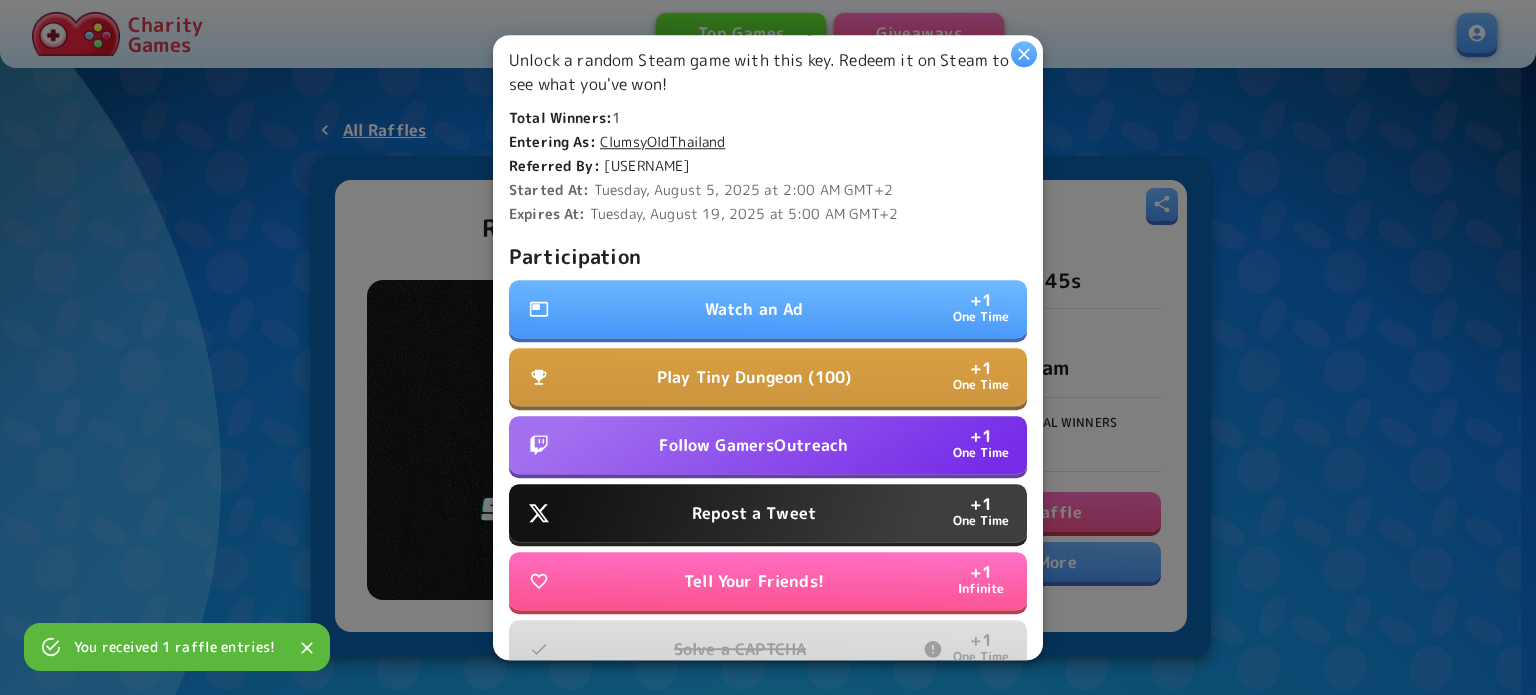 click on "Watch an Ad + 1 One Time" at bounding box center [768, 309] 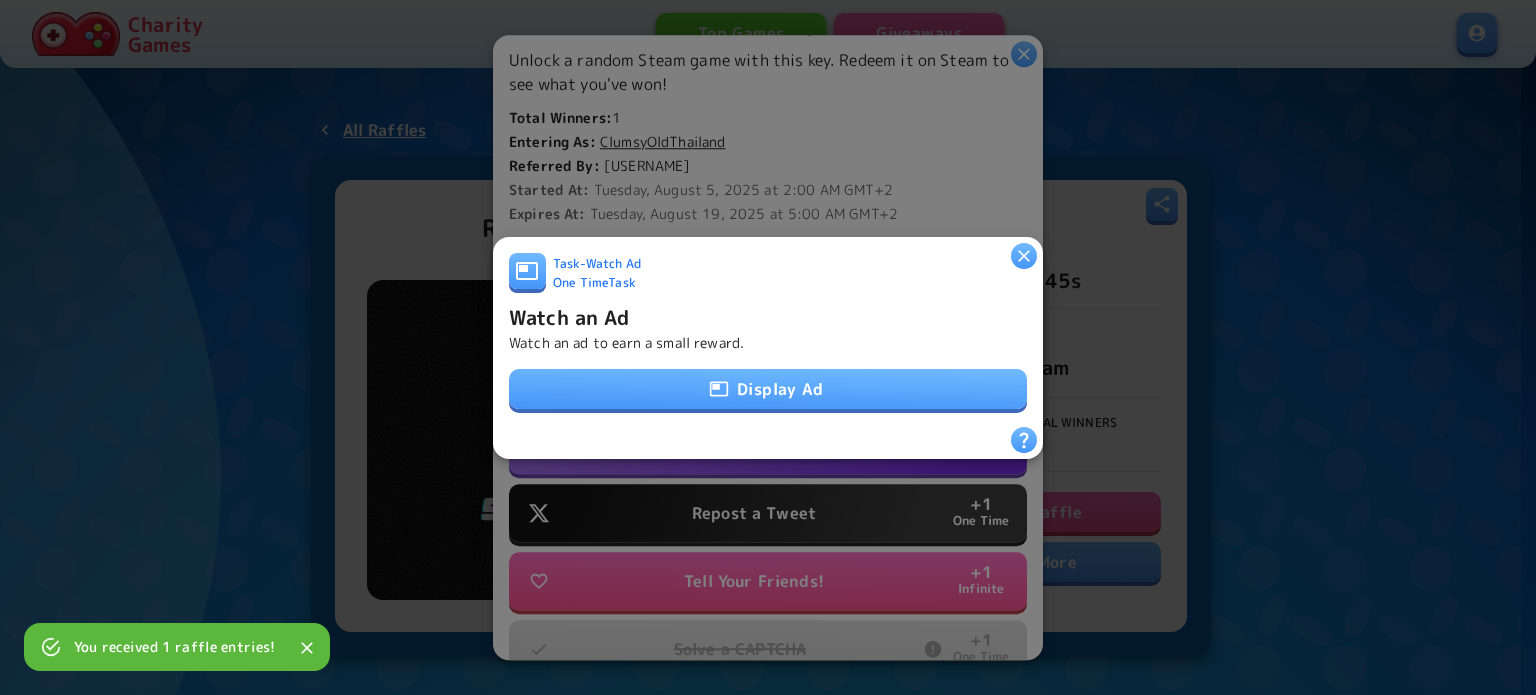 click on "Display Ad" at bounding box center [768, 390] 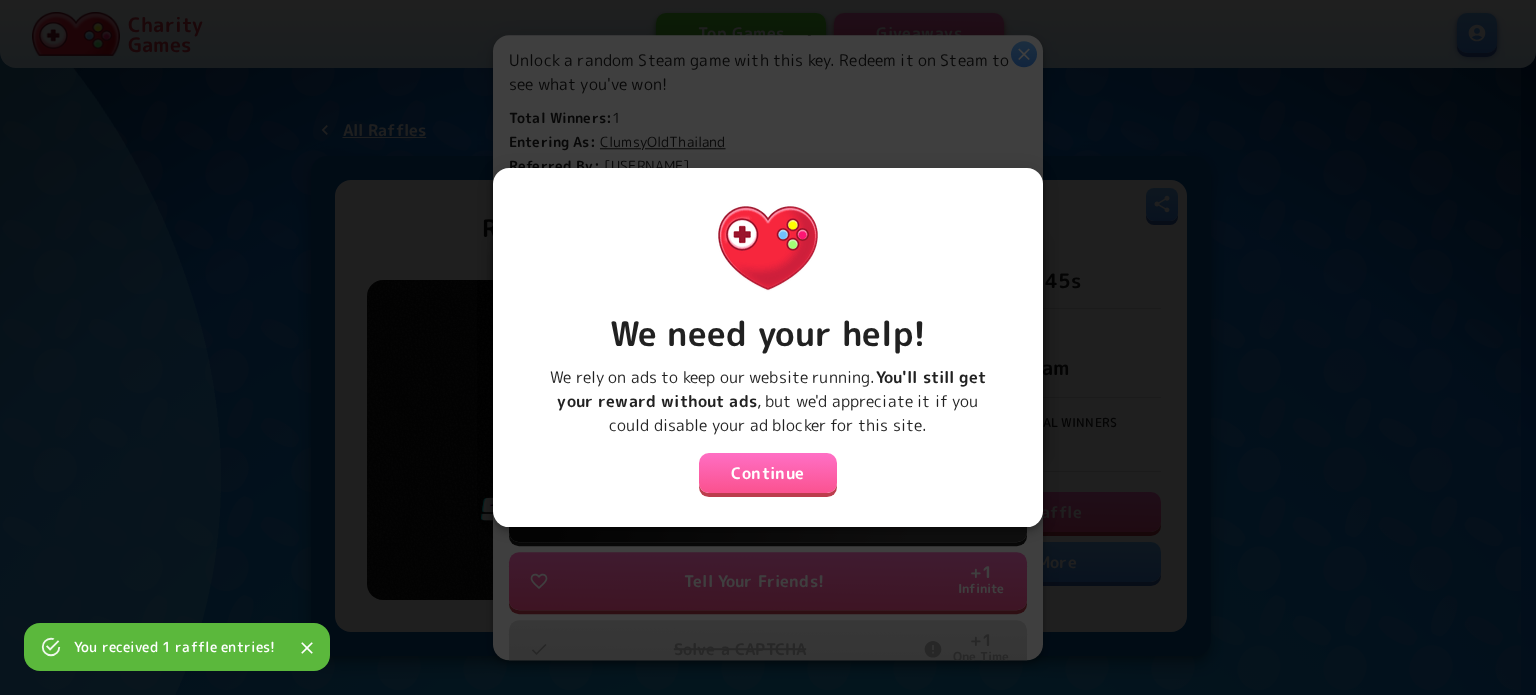 click on "We need your help! We rely on ads to keep our website running.  You'll still get your reward without ads , but we'd appreciate it if you could disable your ad blocker for this site. Continue" at bounding box center [768, 340] 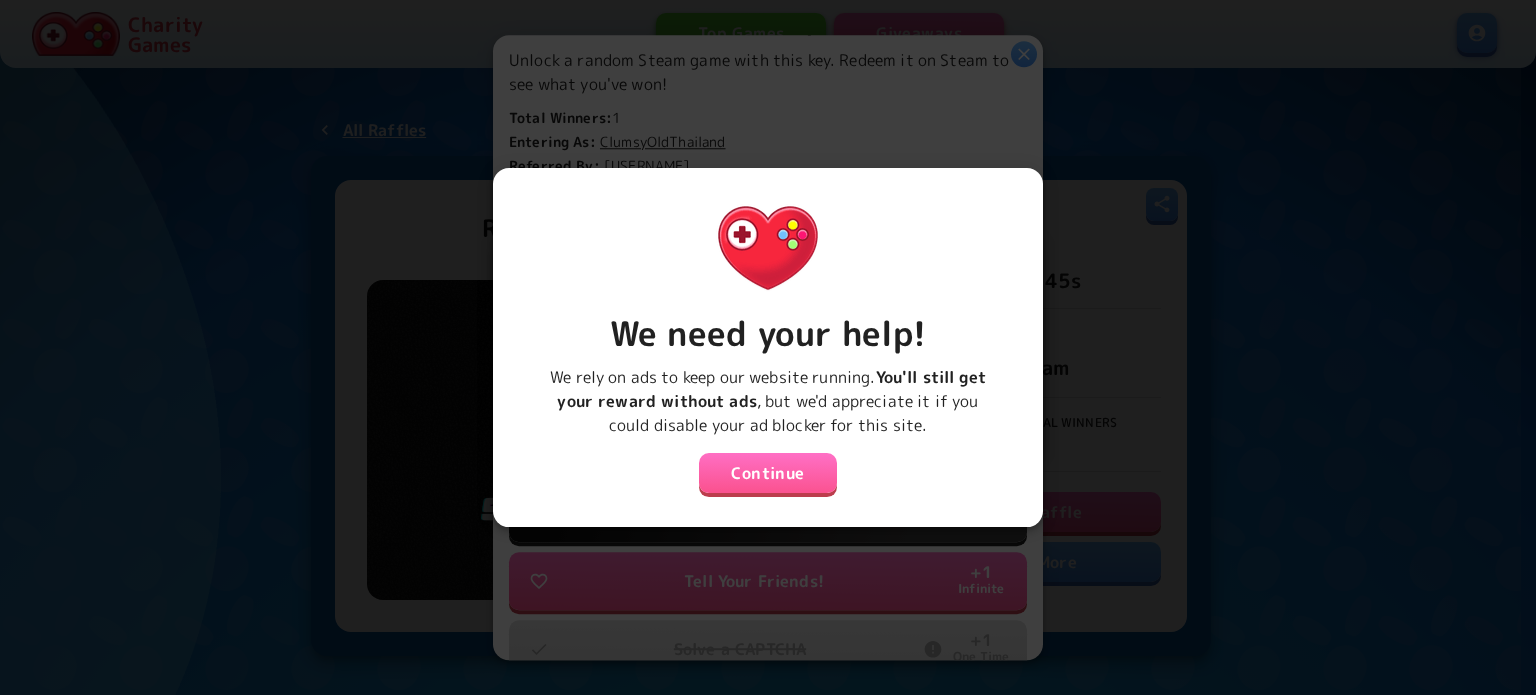 click on "Continue" at bounding box center (768, 473) 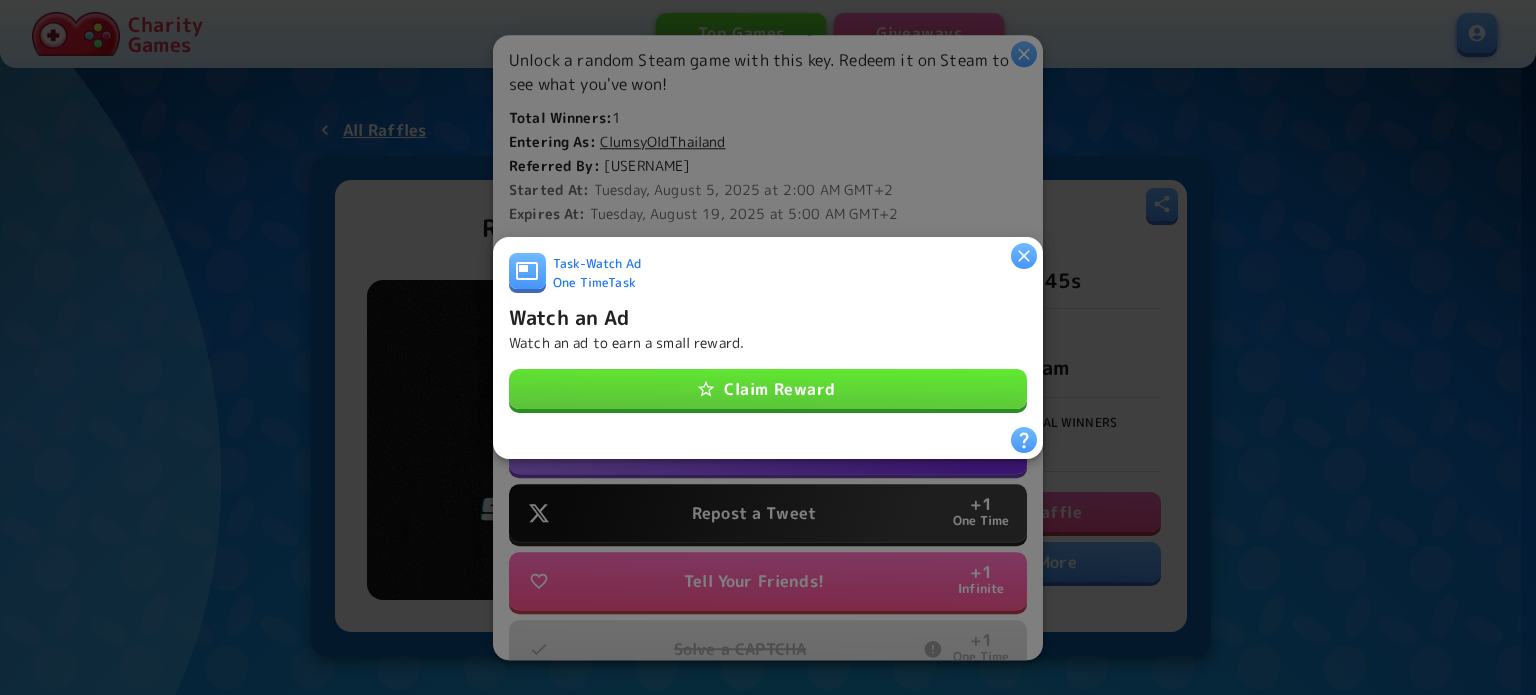 drag, startPoint x: 827, startPoint y: 412, endPoint x: 831, endPoint y: 399, distance: 13.601471 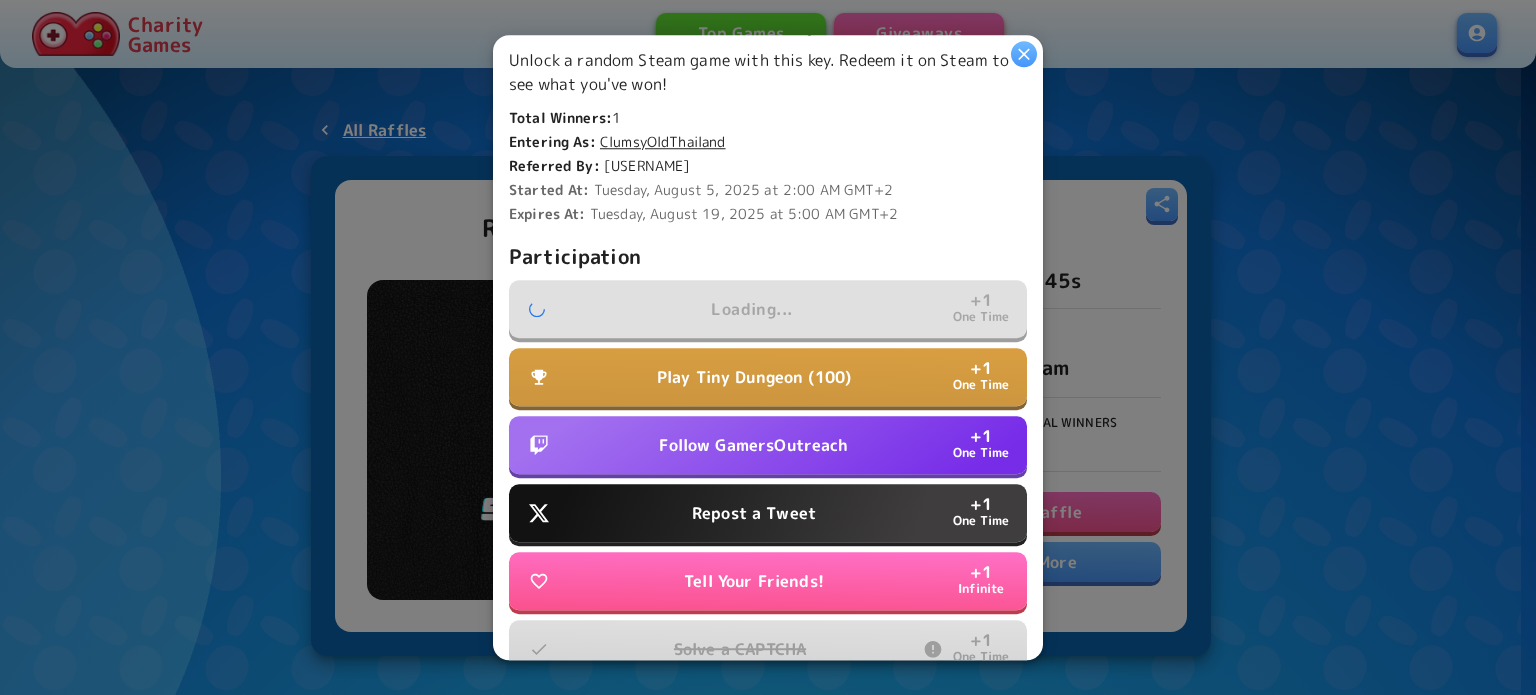 click on "Repost a Tweet" at bounding box center [754, 513] 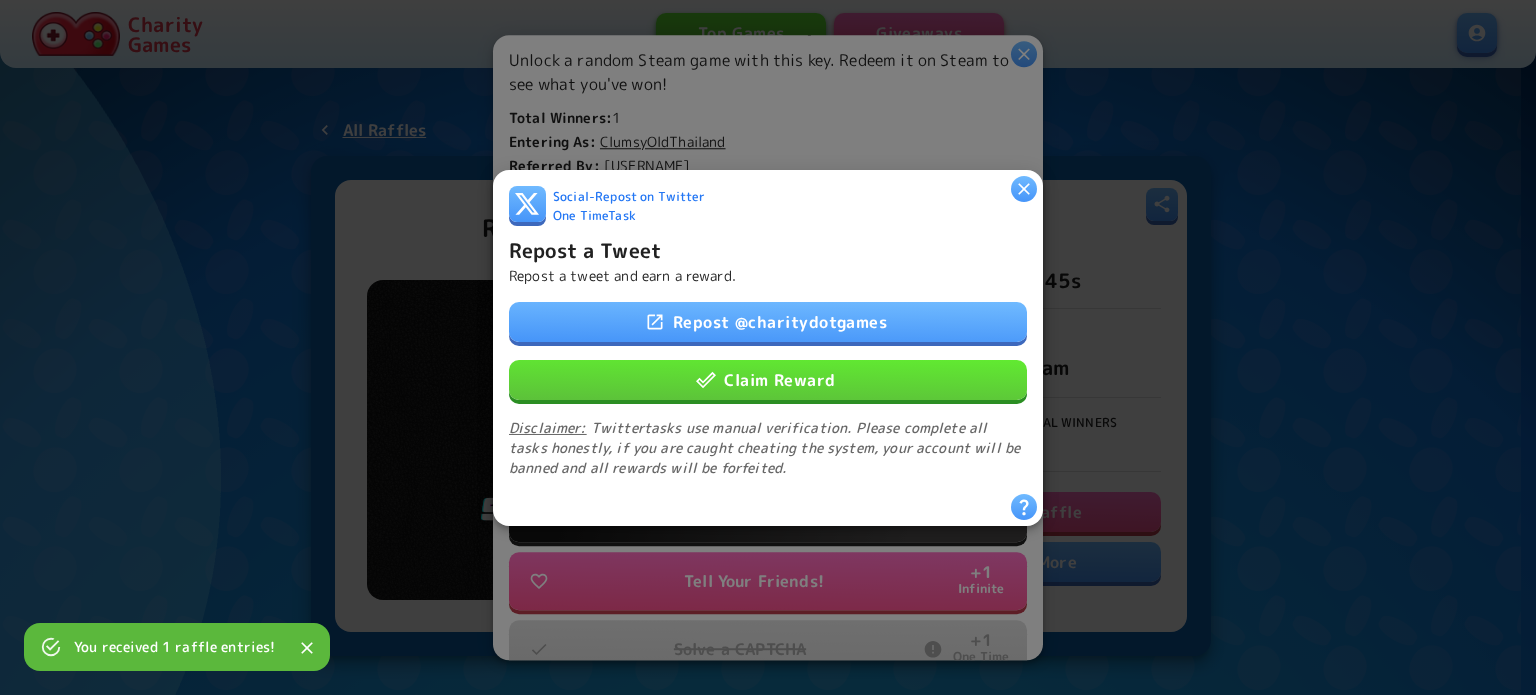 click on "Claim Reward" at bounding box center (768, 379) 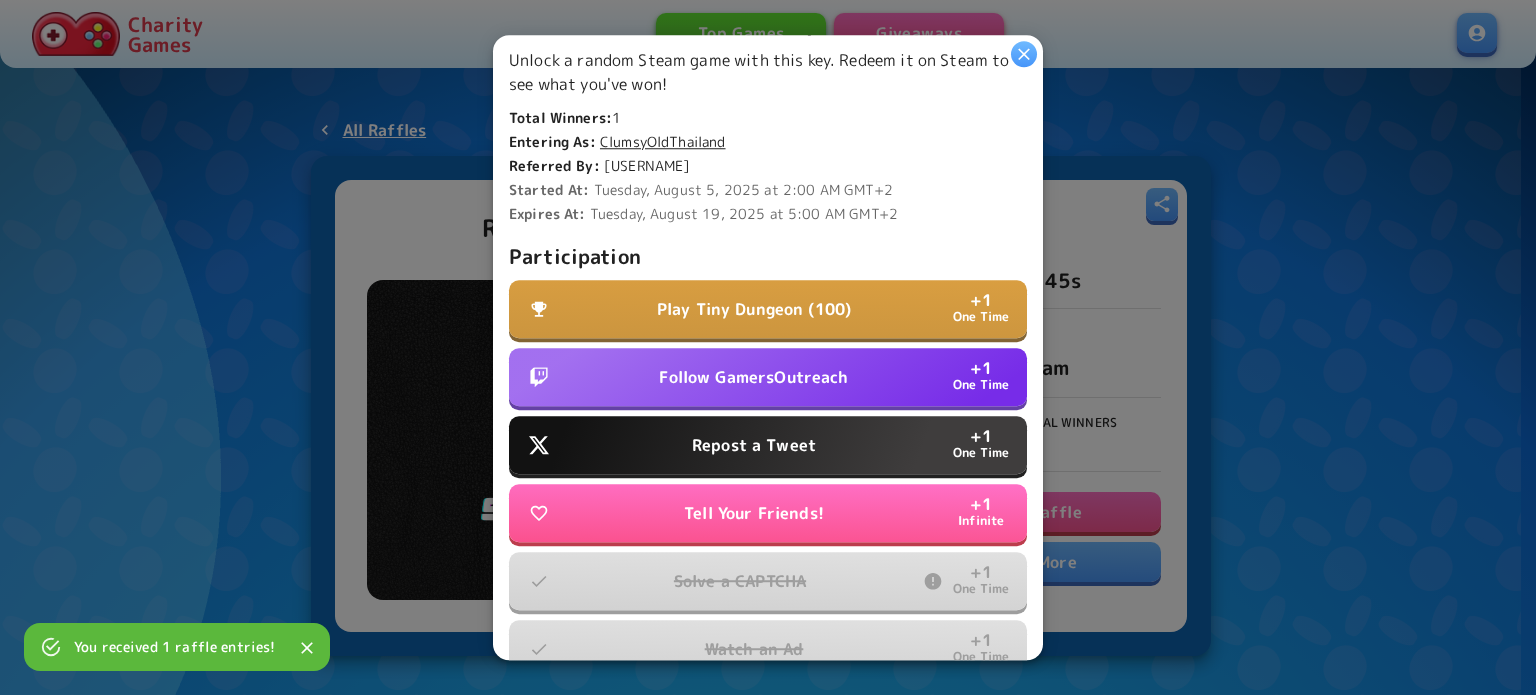 click on "Follow GamersOutreach" at bounding box center [753, 377] 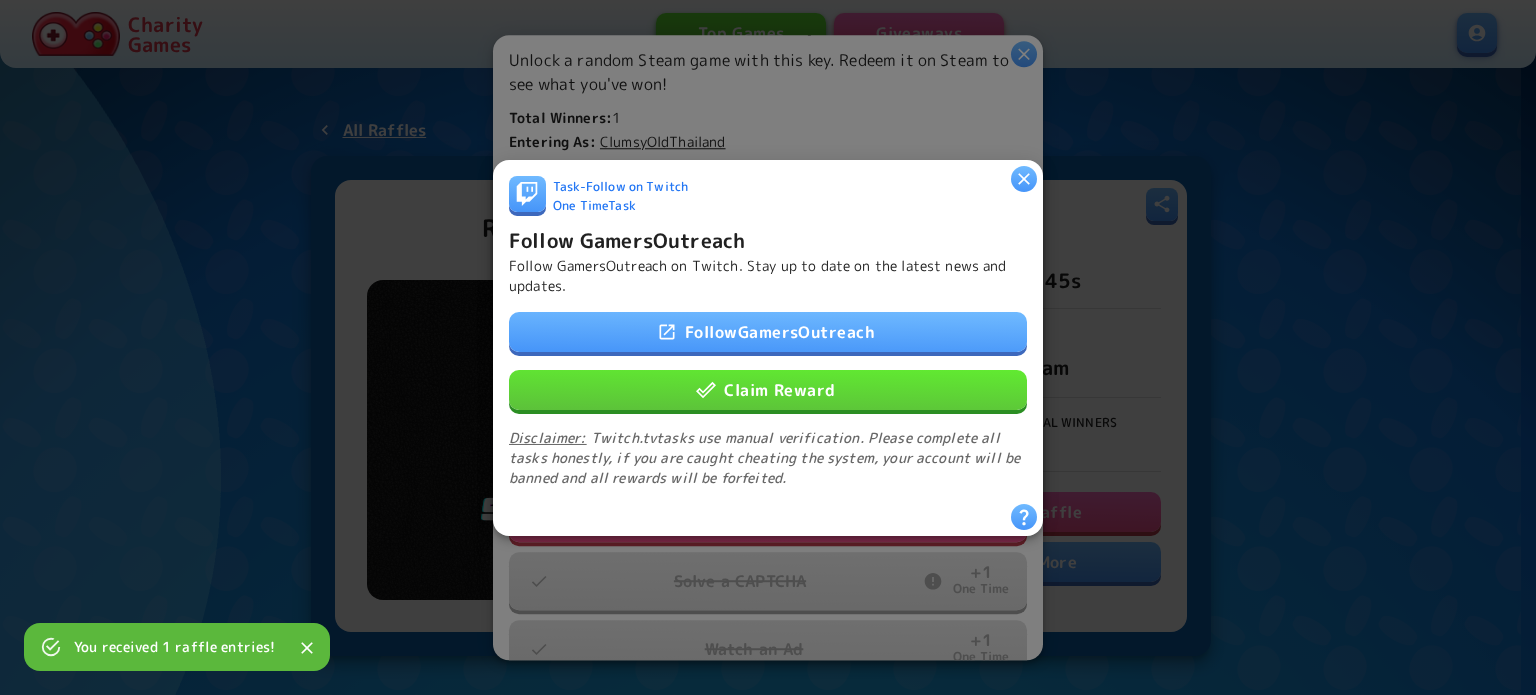 click on "Claim Reward" at bounding box center [768, 389] 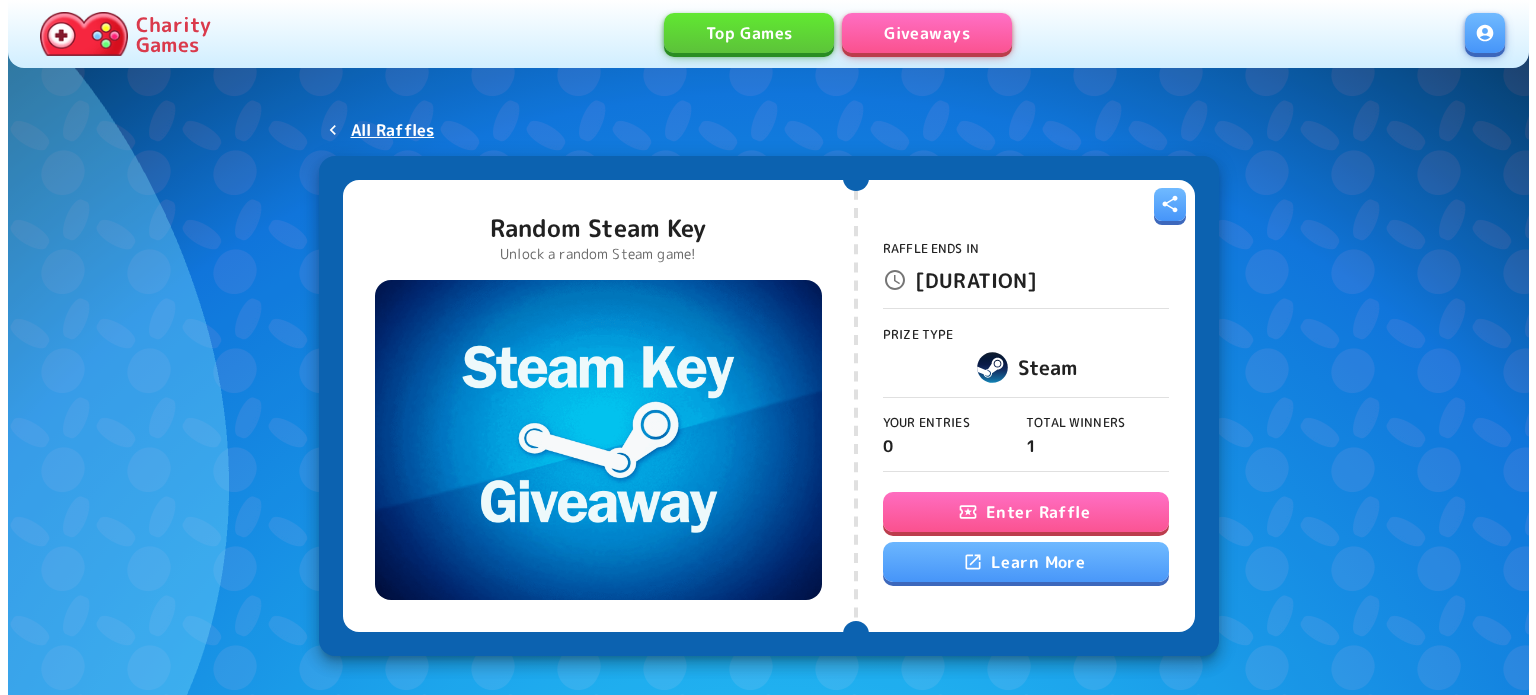 scroll, scrollTop: 0, scrollLeft: 0, axis: both 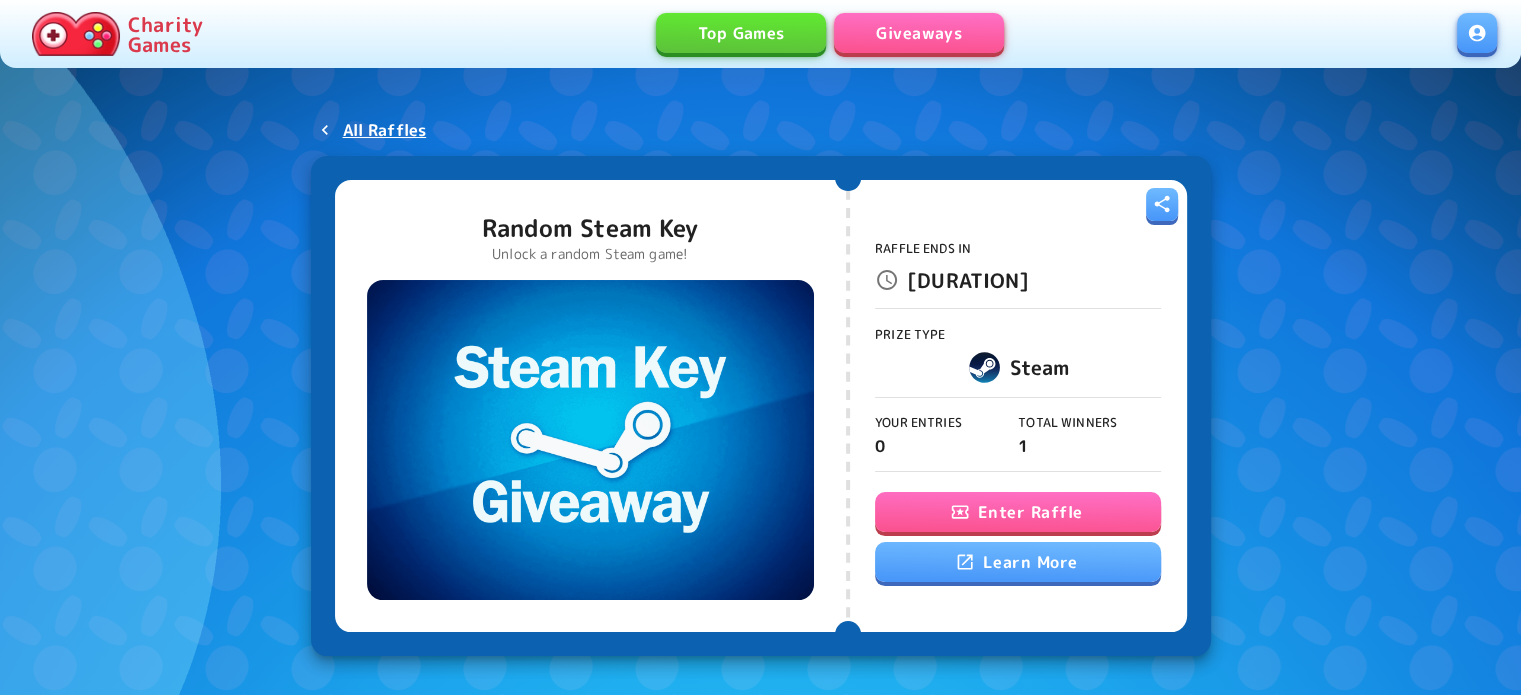 click on "Enter Raffle" at bounding box center (1018, 512) 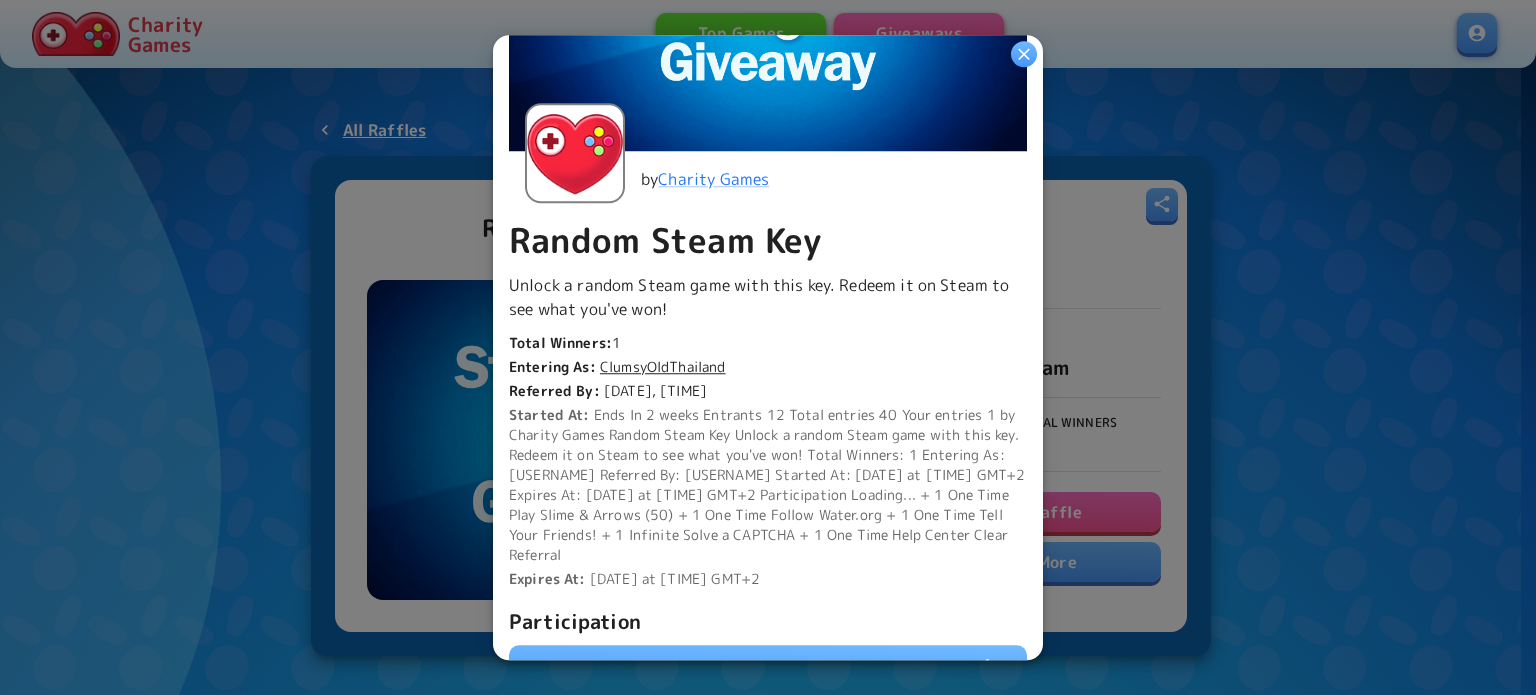 scroll, scrollTop: 571, scrollLeft: 0, axis: vertical 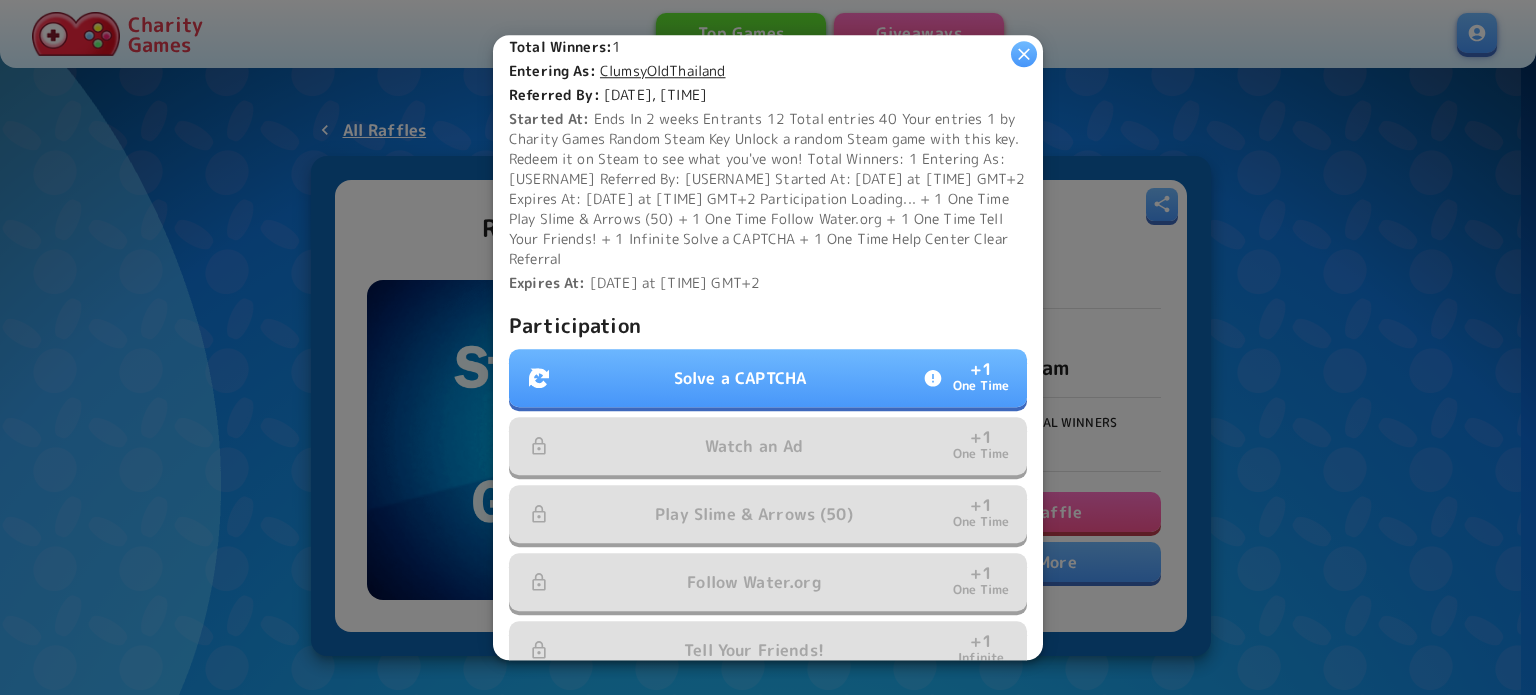 click on "Solve a CAPTCHA + 1 One Time" at bounding box center [768, 378] 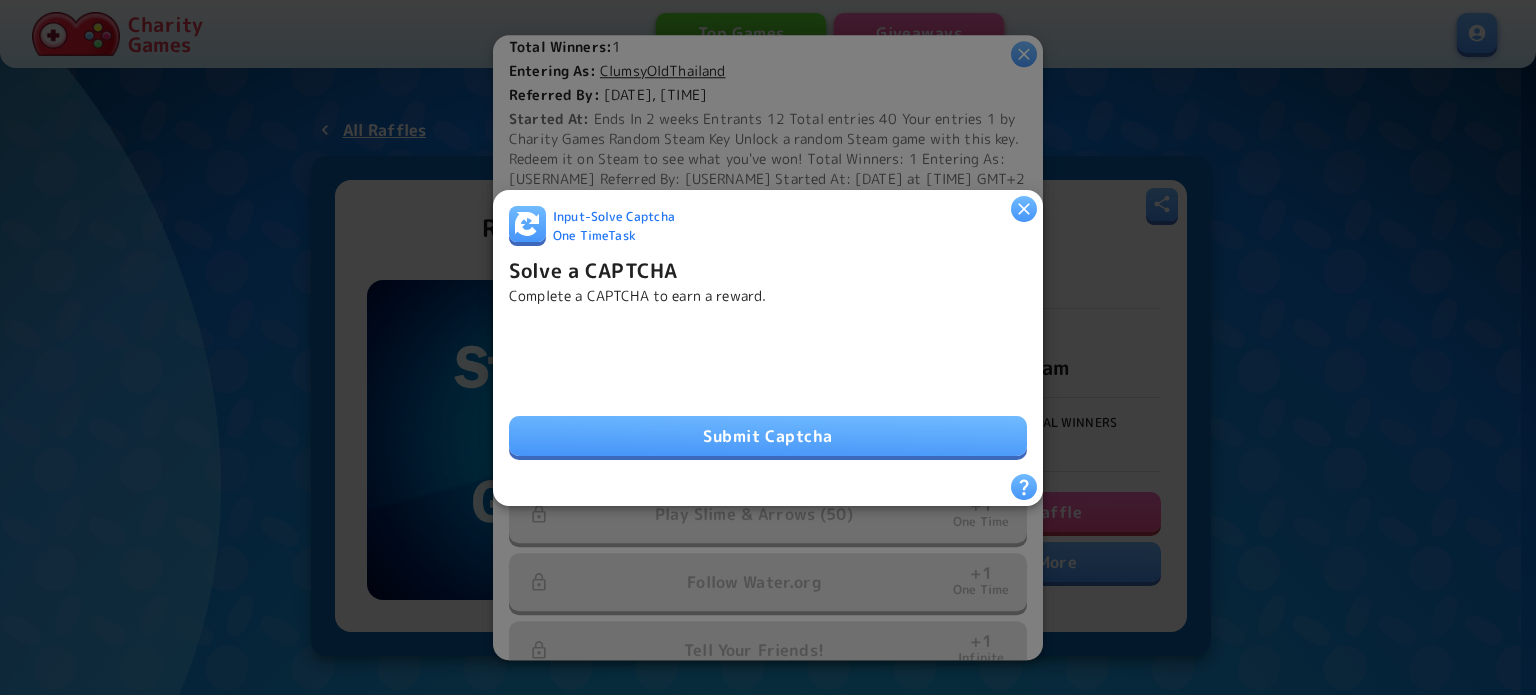 click on "Submit Captcha" at bounding box center (768, 436) 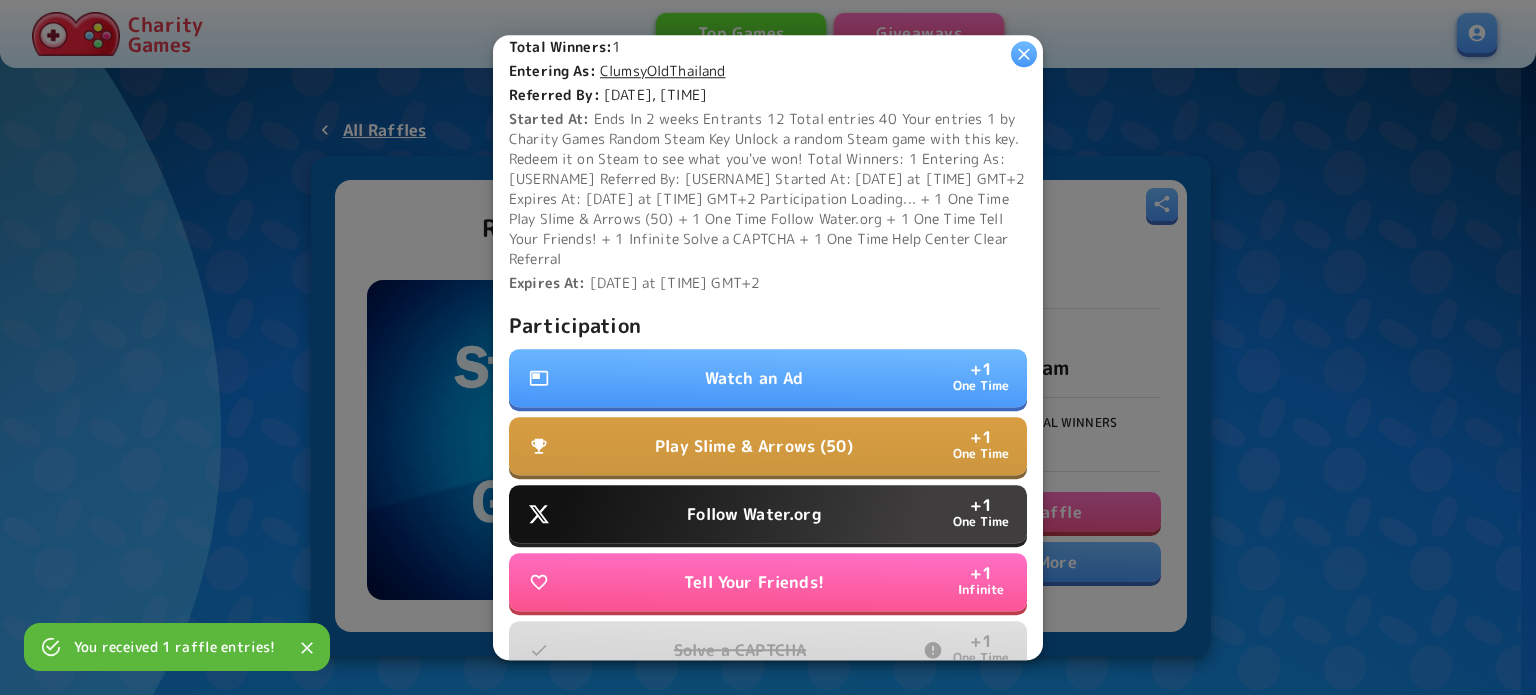 click on "Watch an Ad + 1 One Time" at bounding box center [768, 378] 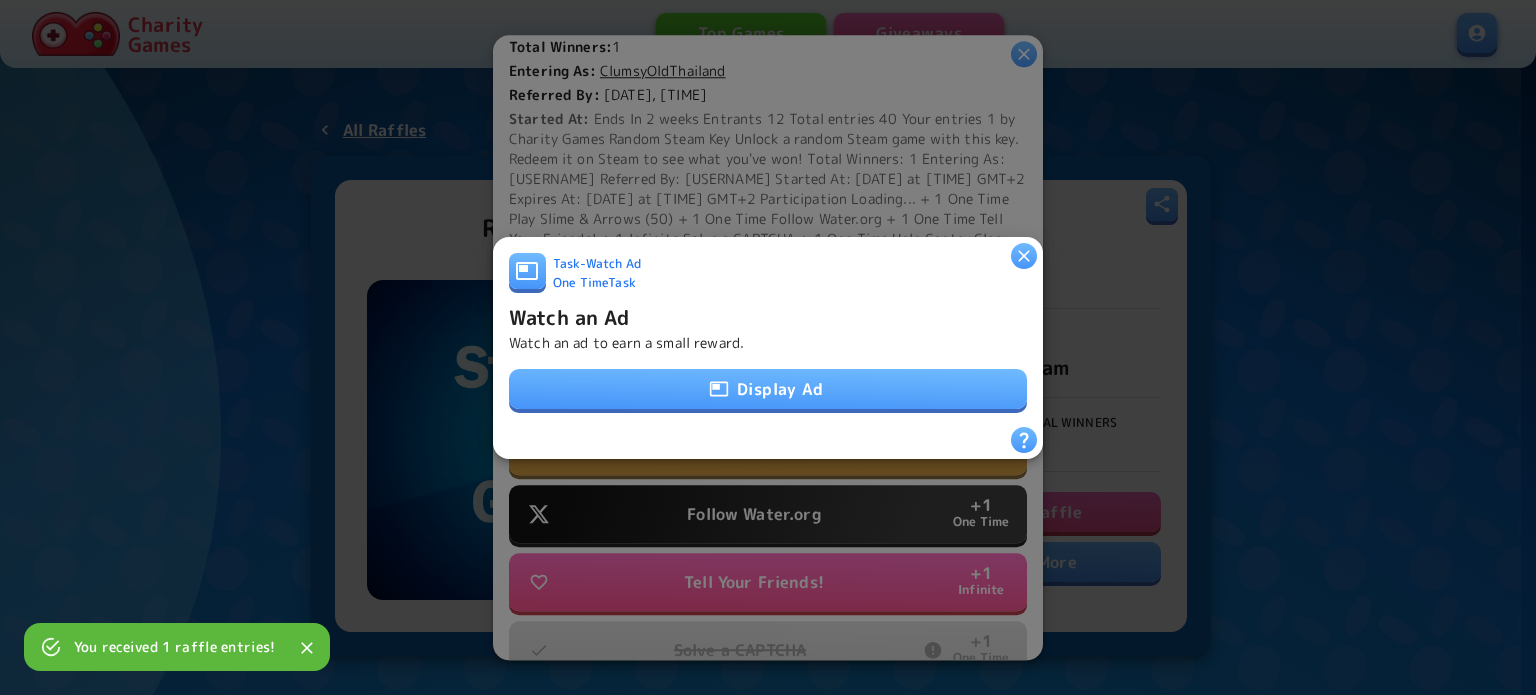 click on "Display Ad" at bounding box center (768, 389) 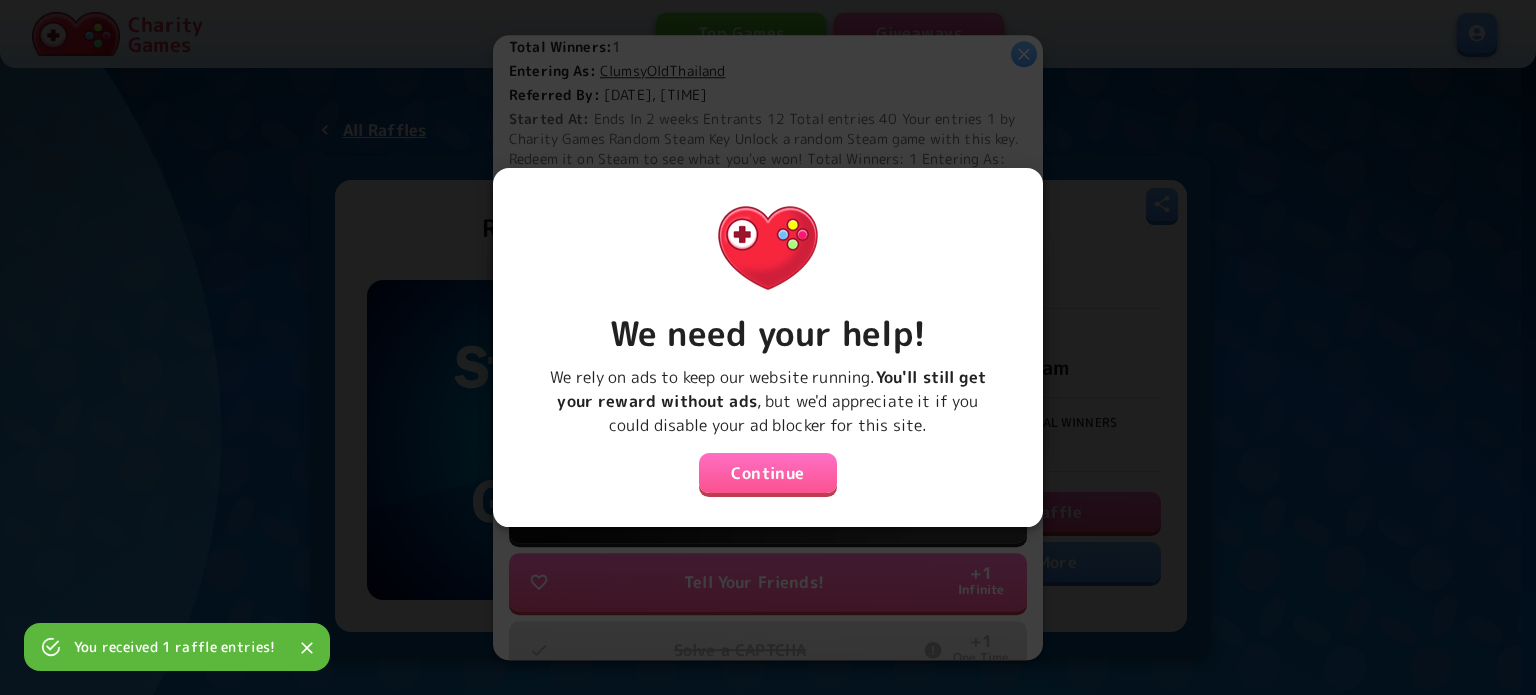 click on "Continue" at bounding box center [768, 473] 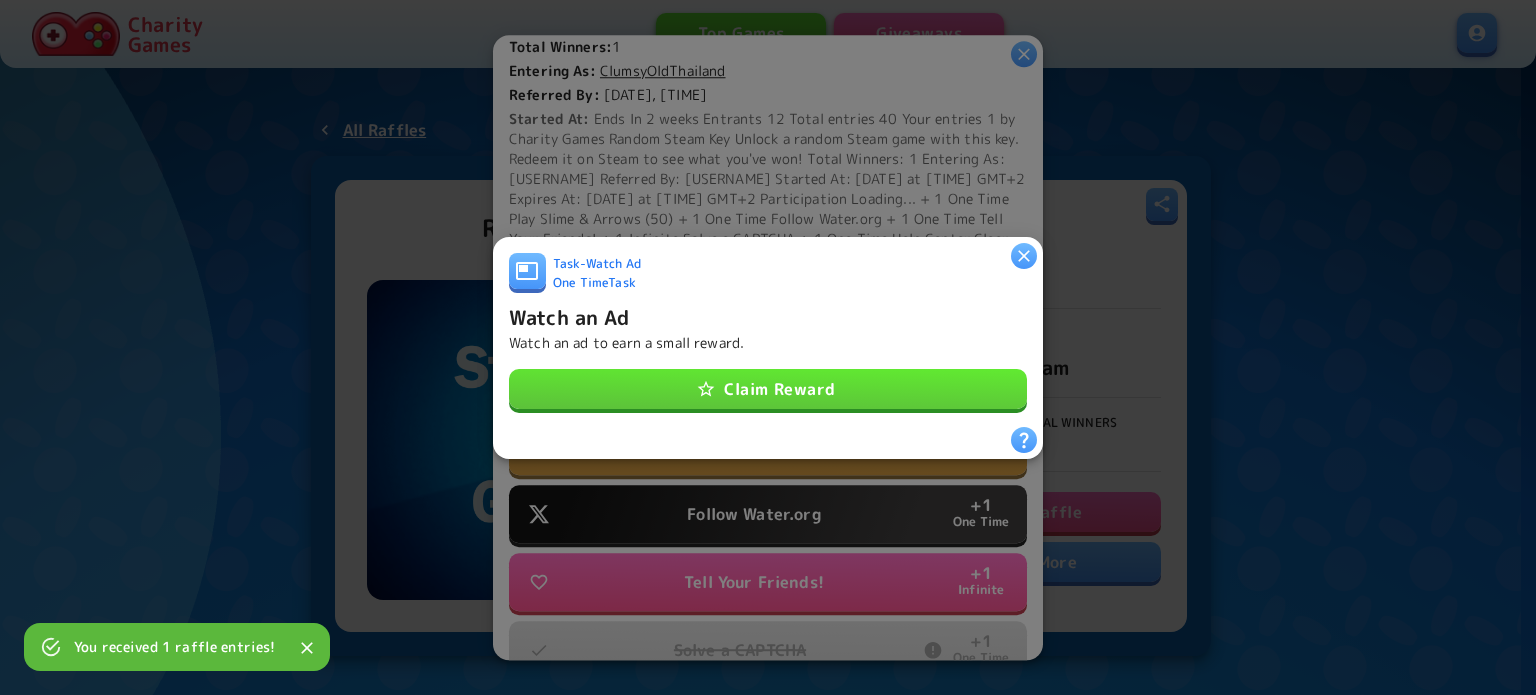 click on "Claim Reward" at bounding box center (768, 389) 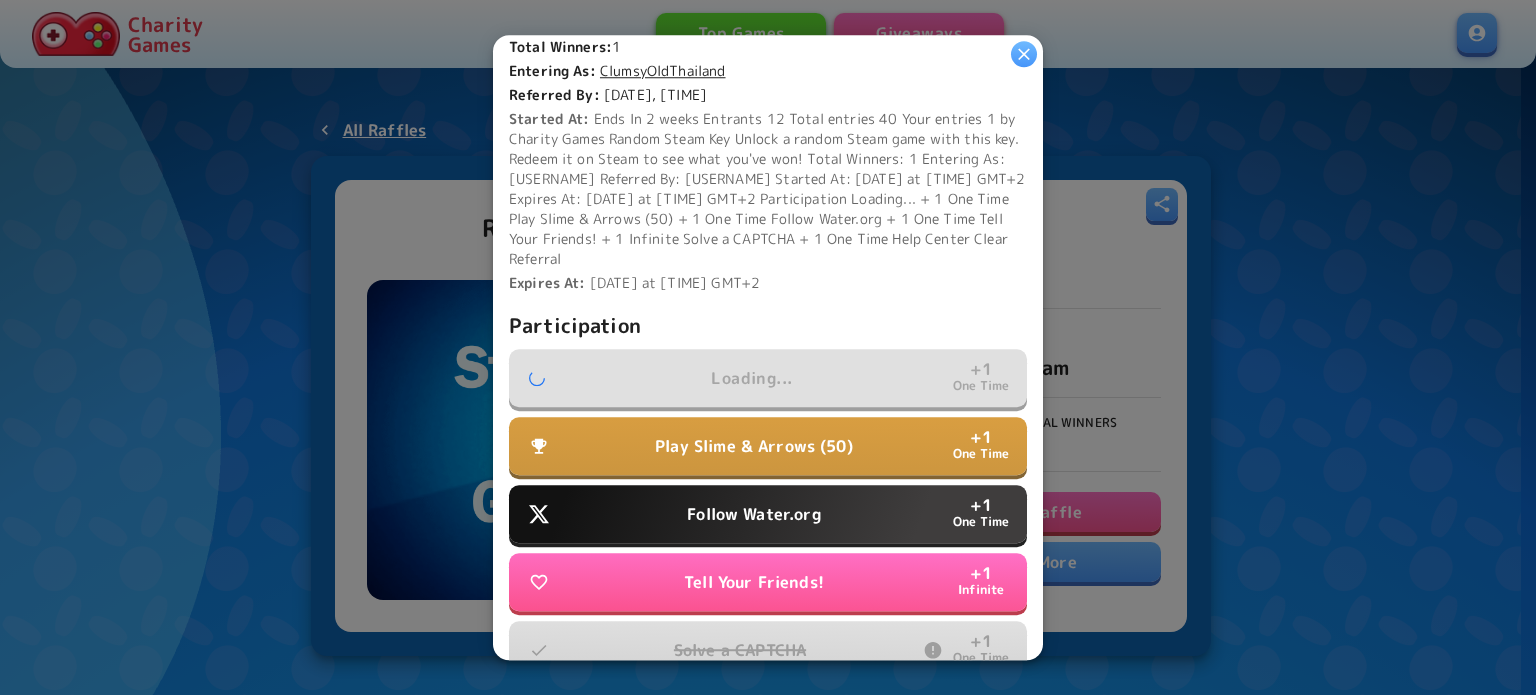 click on "Follow Water.org" at bounding box center [753, 514] 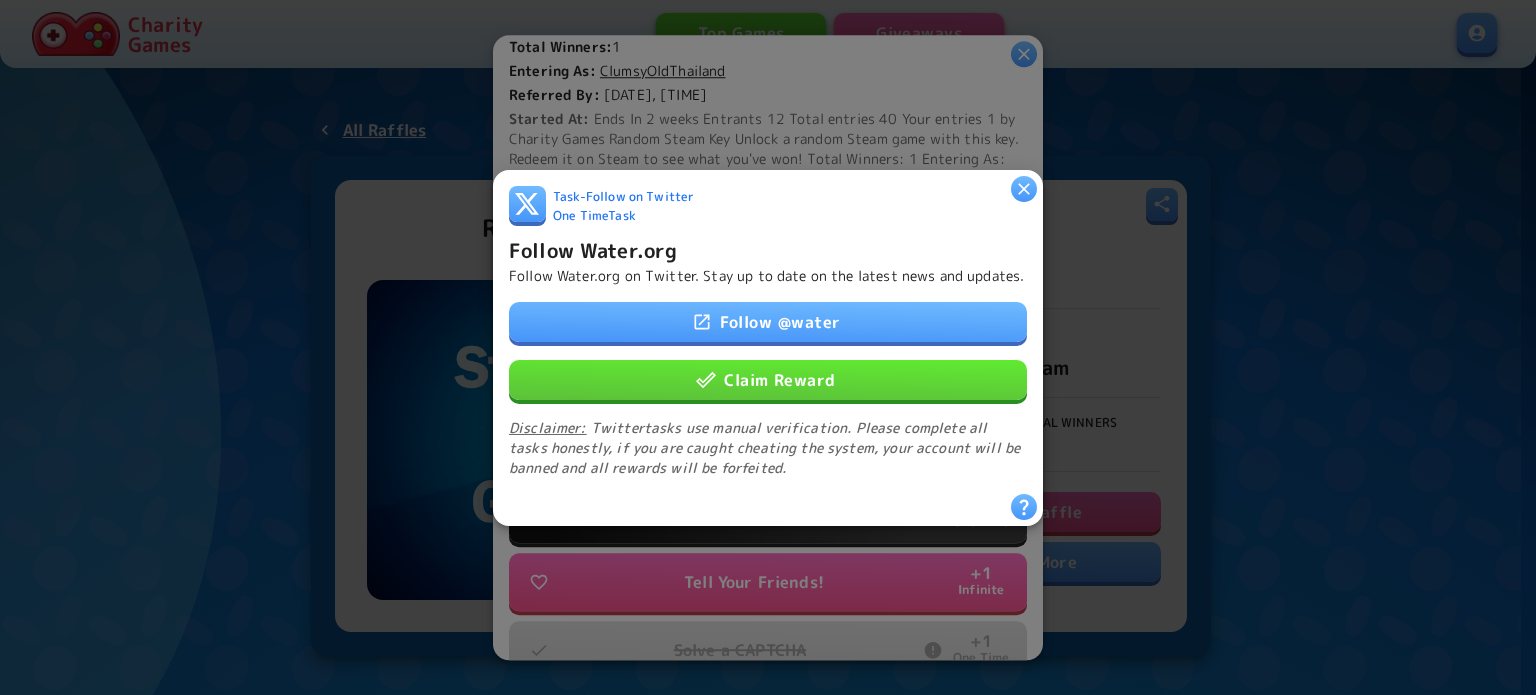 click on "Claim Reward" at bounding box center [768, 379] 